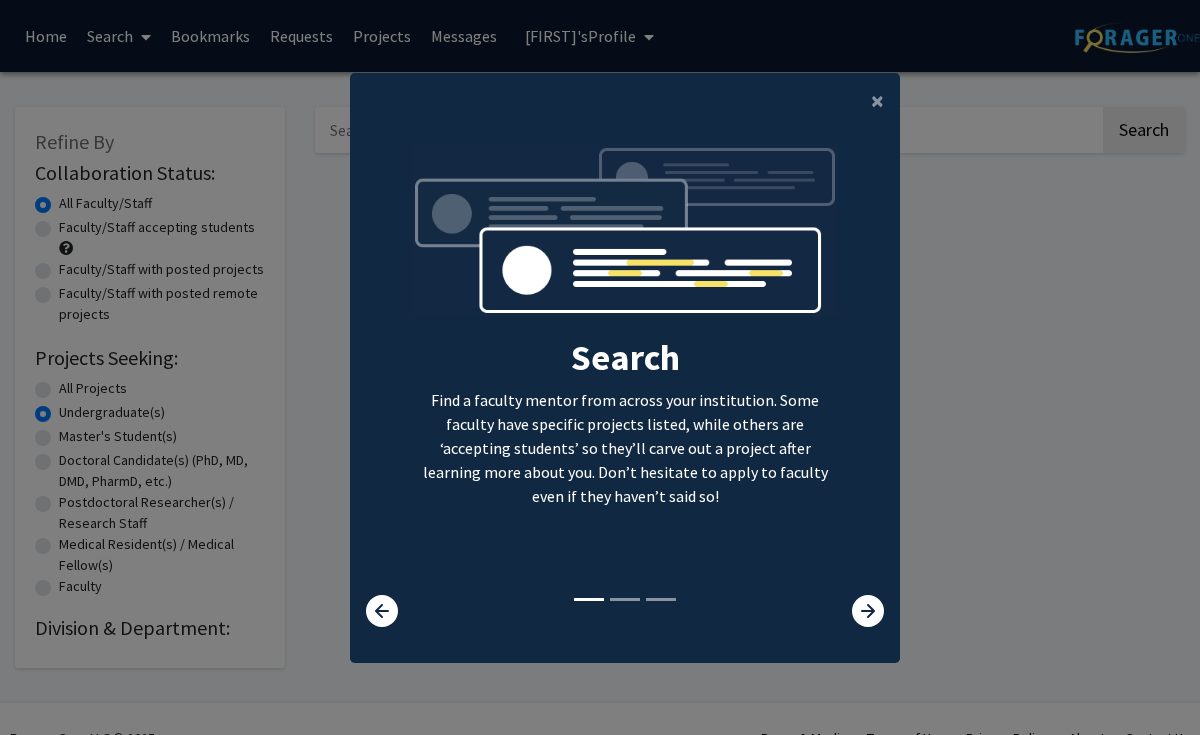 scroll, scrollTop: 0, scrollLeft: 0, axis: both 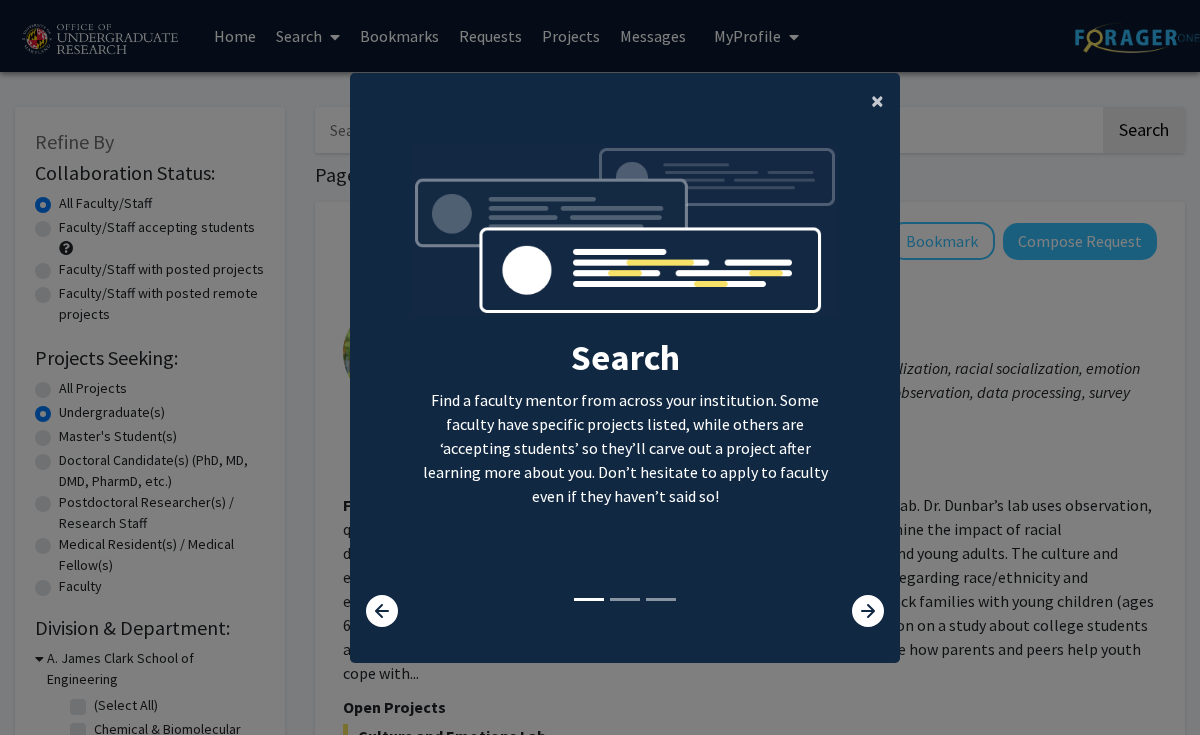 click on "×" 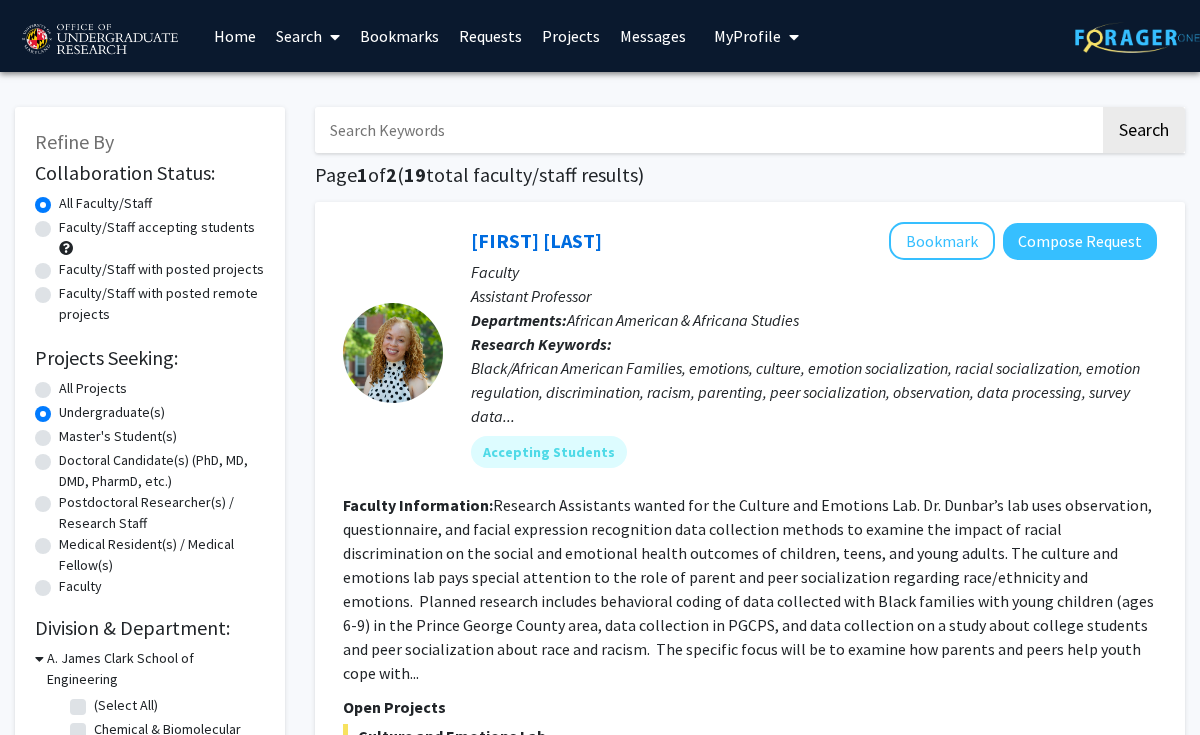 click at bounding box center (794, 37) 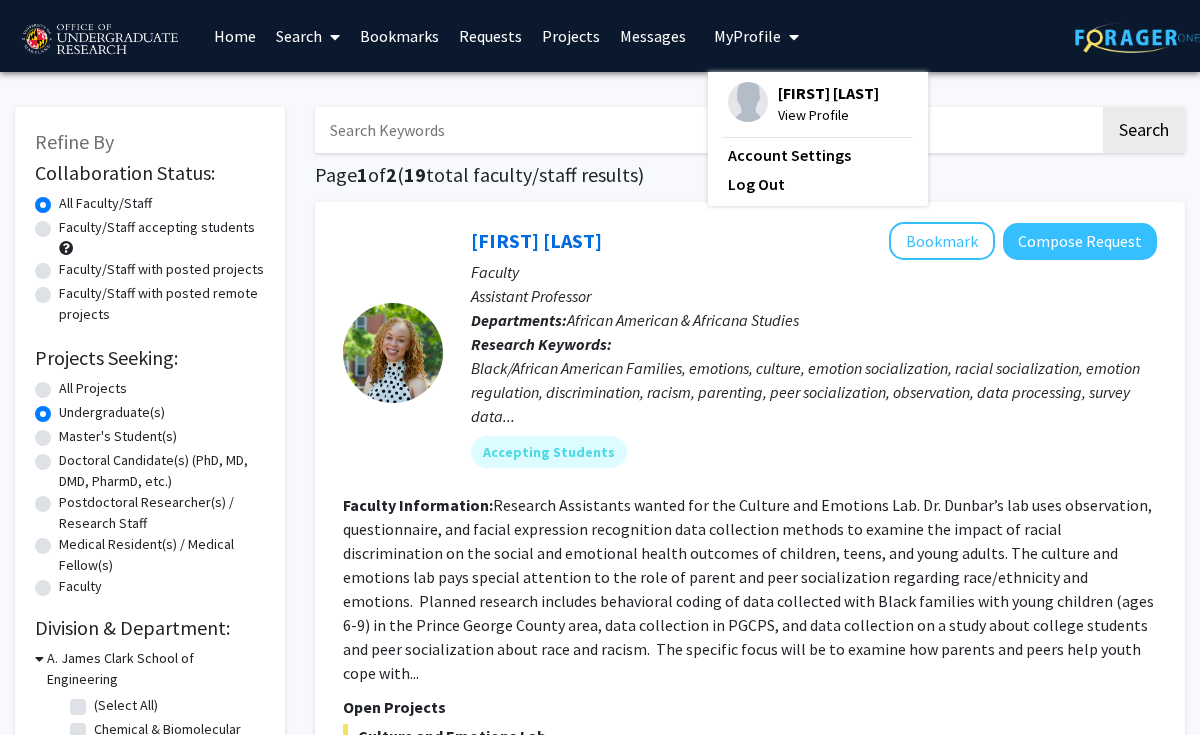 click on "[FIRST] [LAST]" at bounding box center [828, 93] 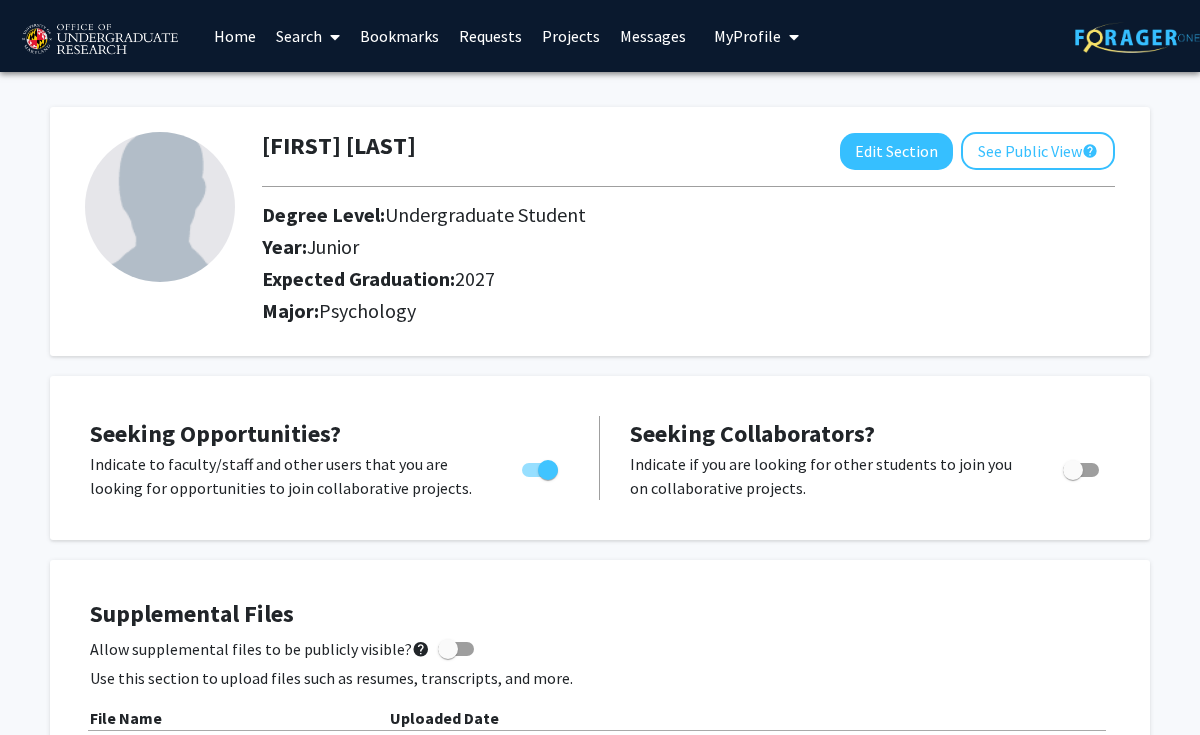 click on "Home" at bounding box center (235, 36) 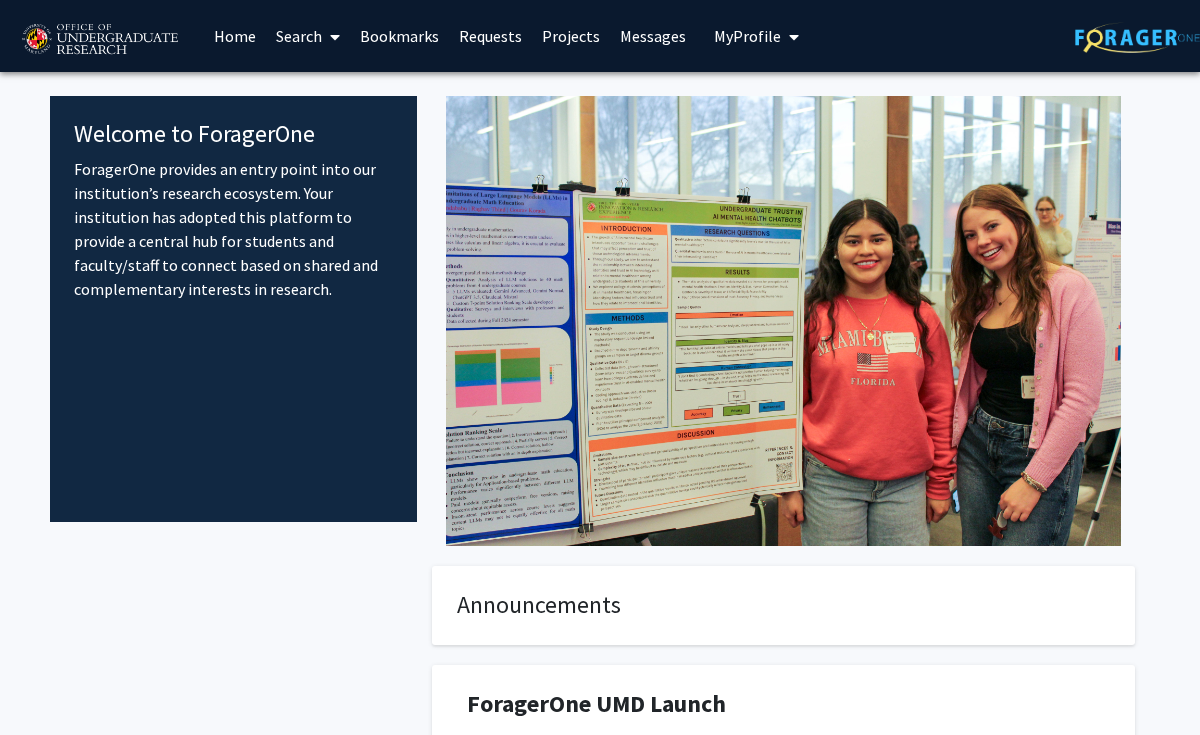 click on "My   Profile" at bounding box center (747, 36) 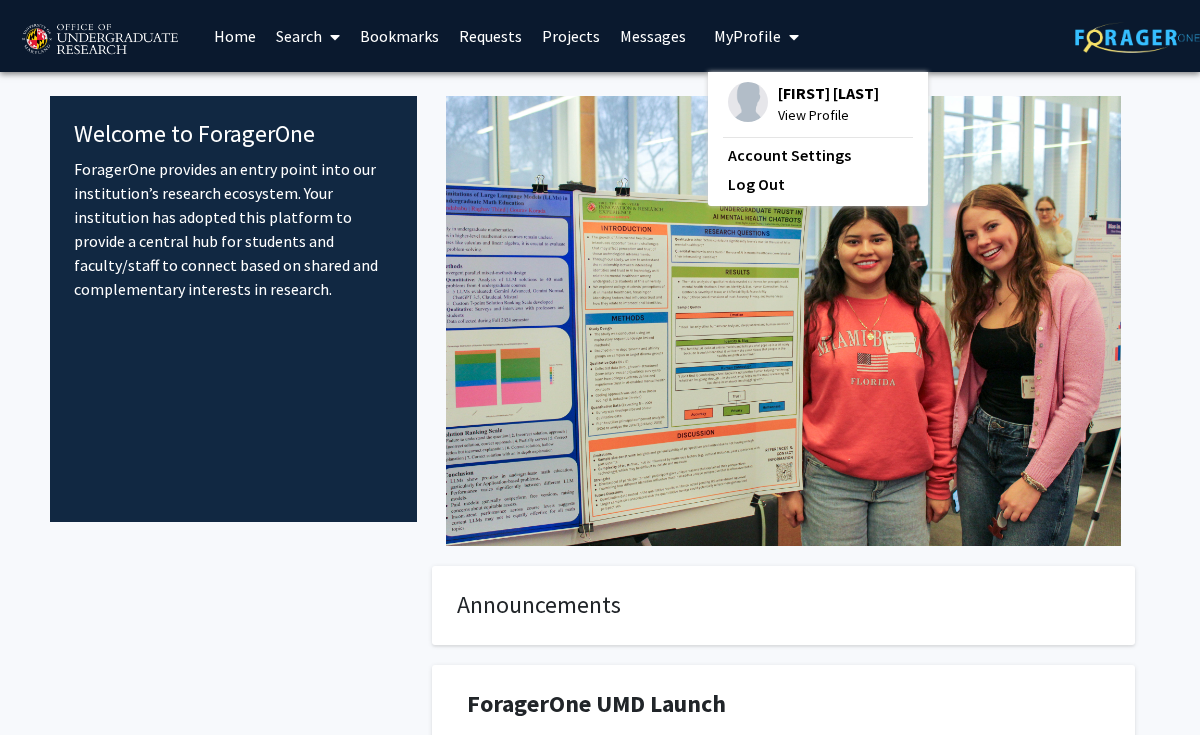 click on "View Profile" at bounding box center [828, 115] 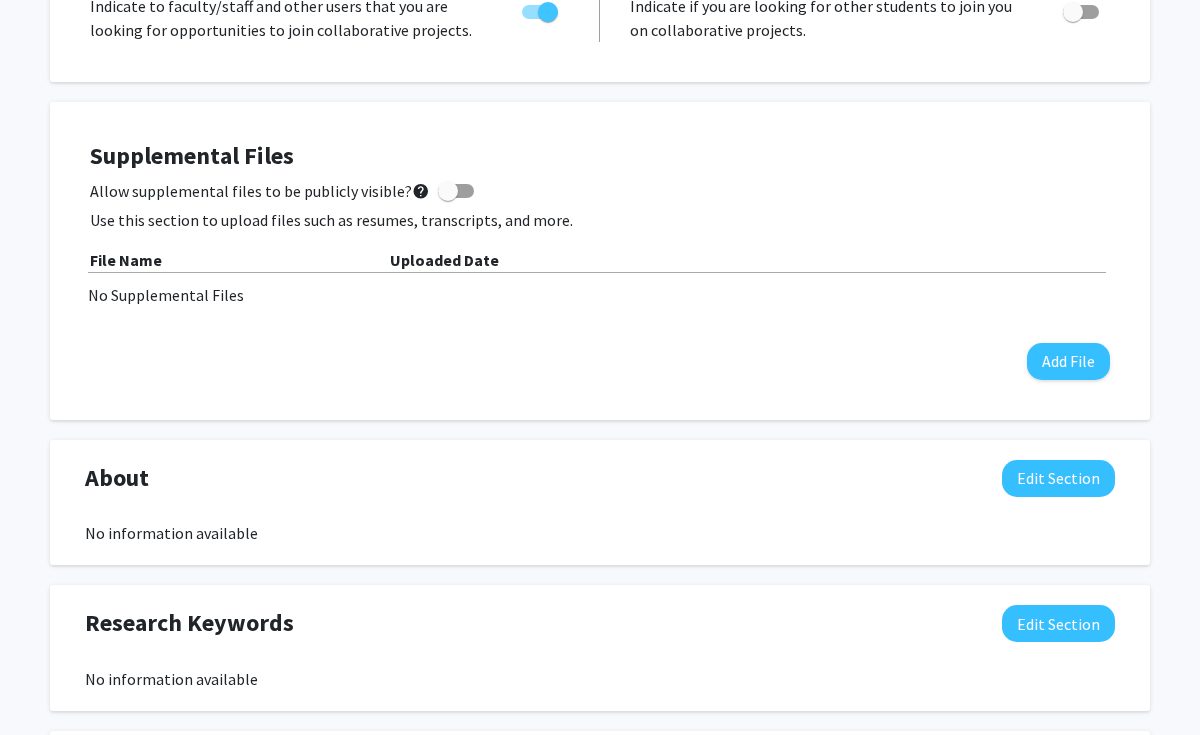 scroll, scrollTop: 465, scrollLeft: 0, axis: vertical 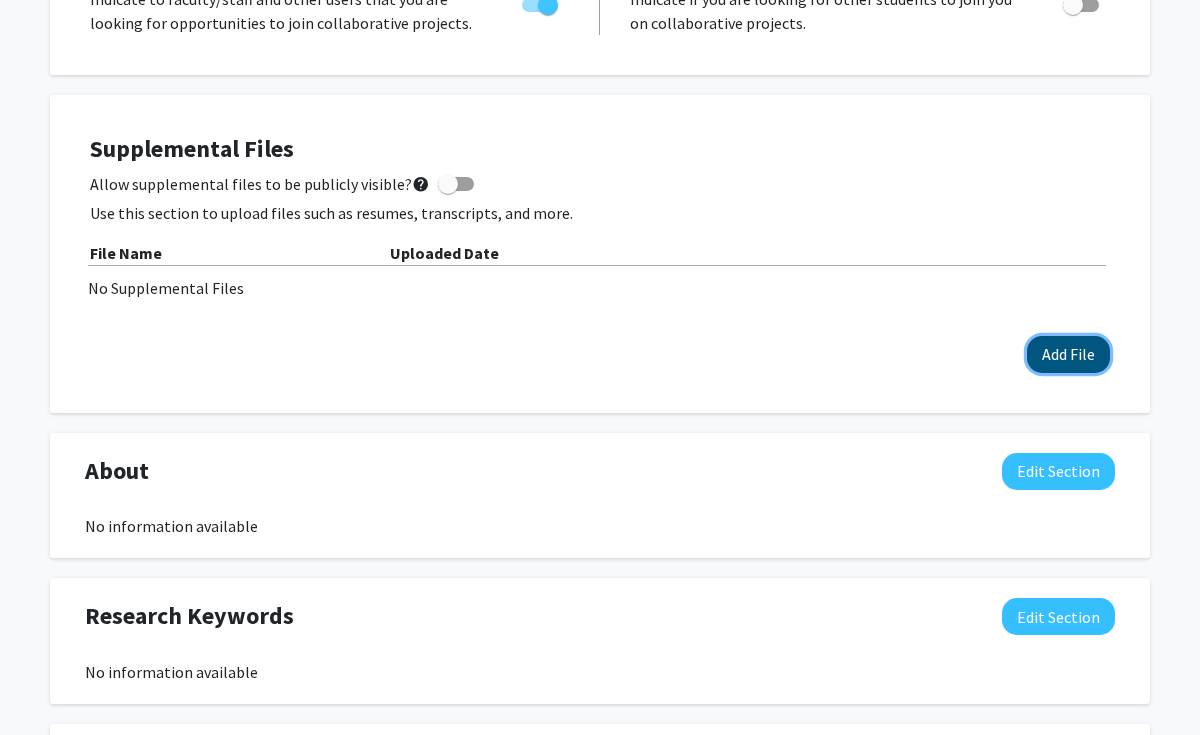 click on "Add File" 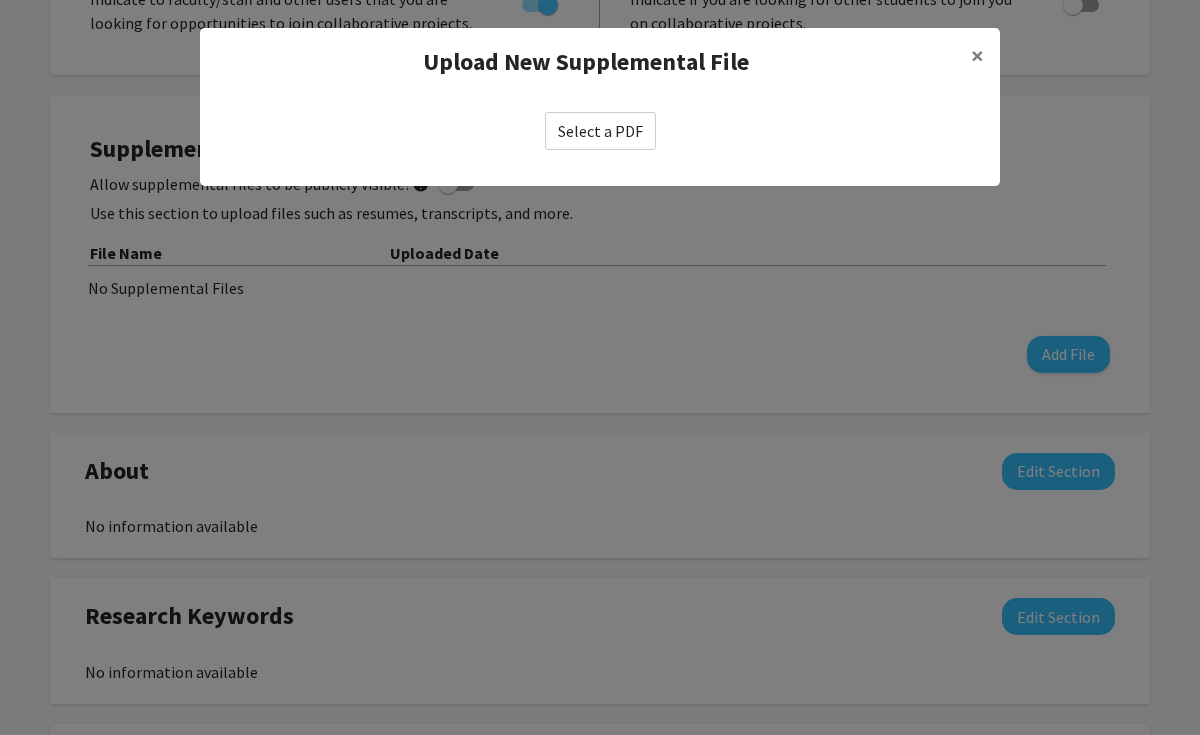 click on "Select a PDF" 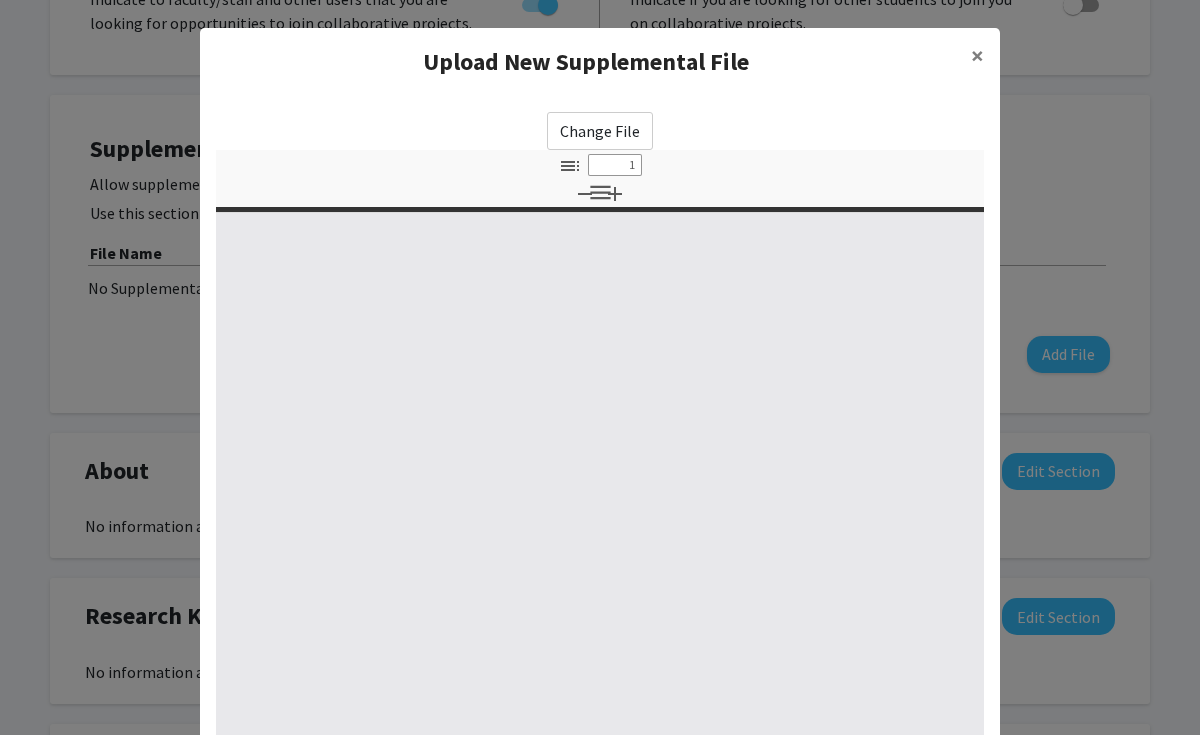 select on "custom" 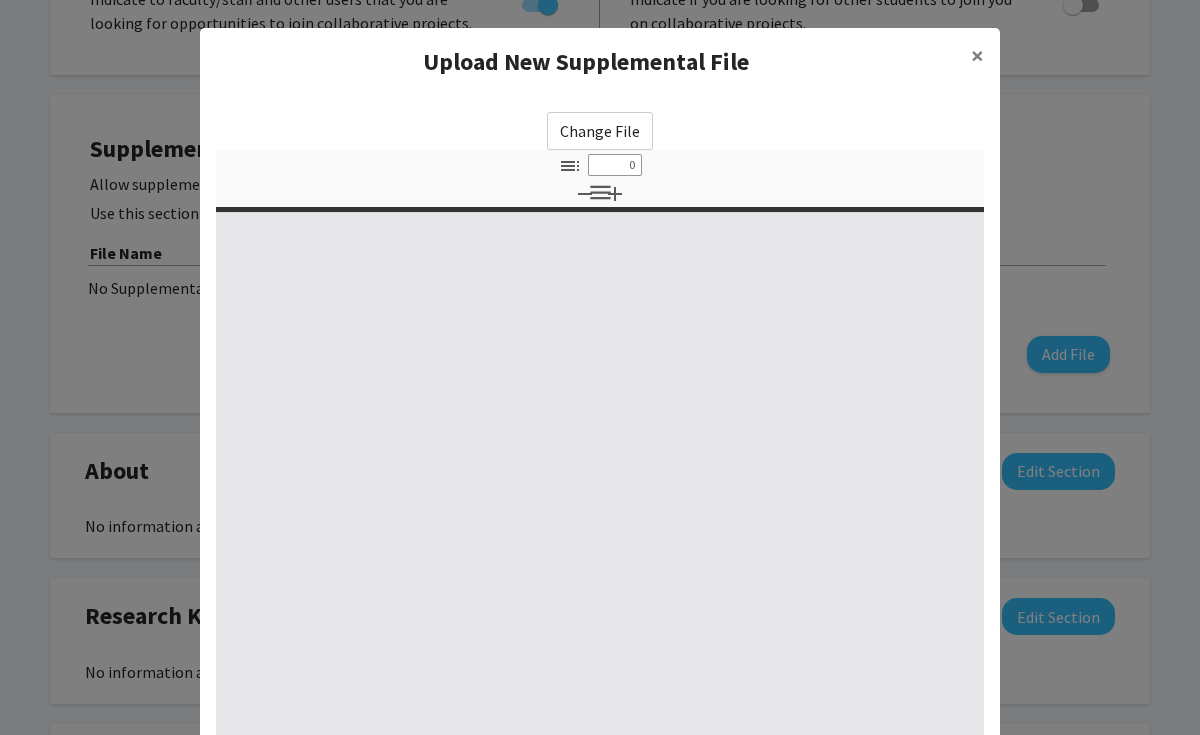 select on "custom" 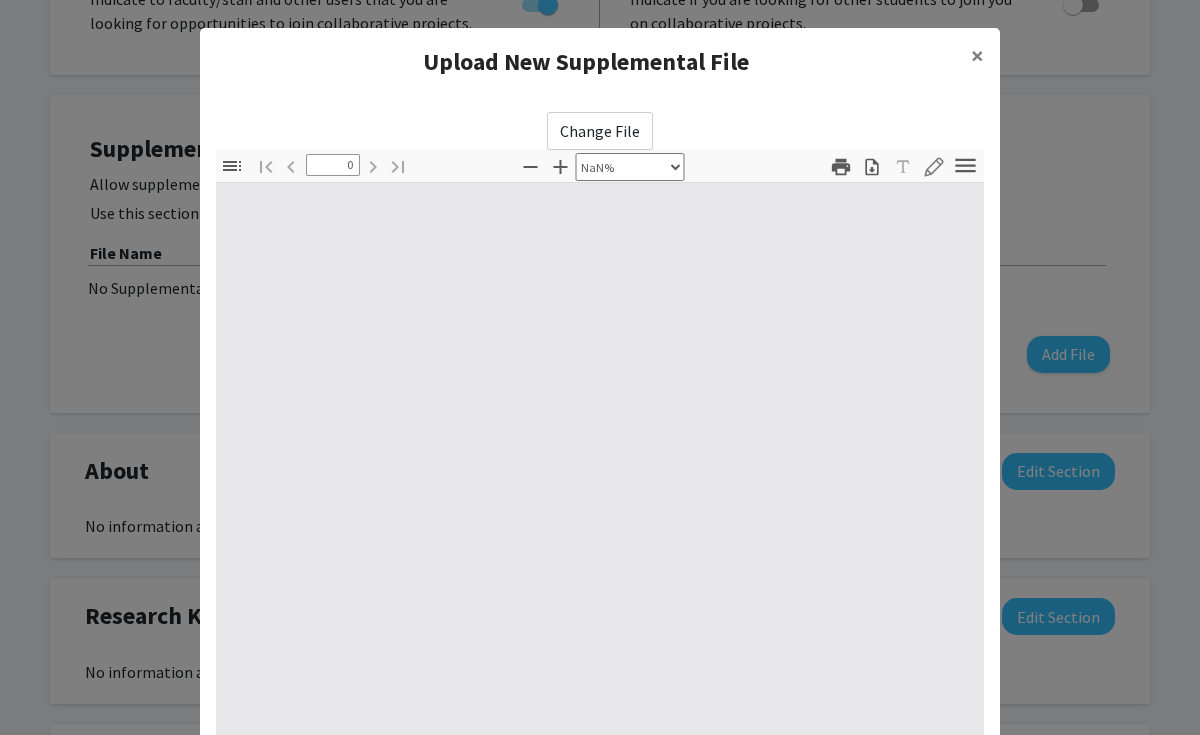 scroll, scrollTop: 212, scrollLeft: 0, axis: vertical 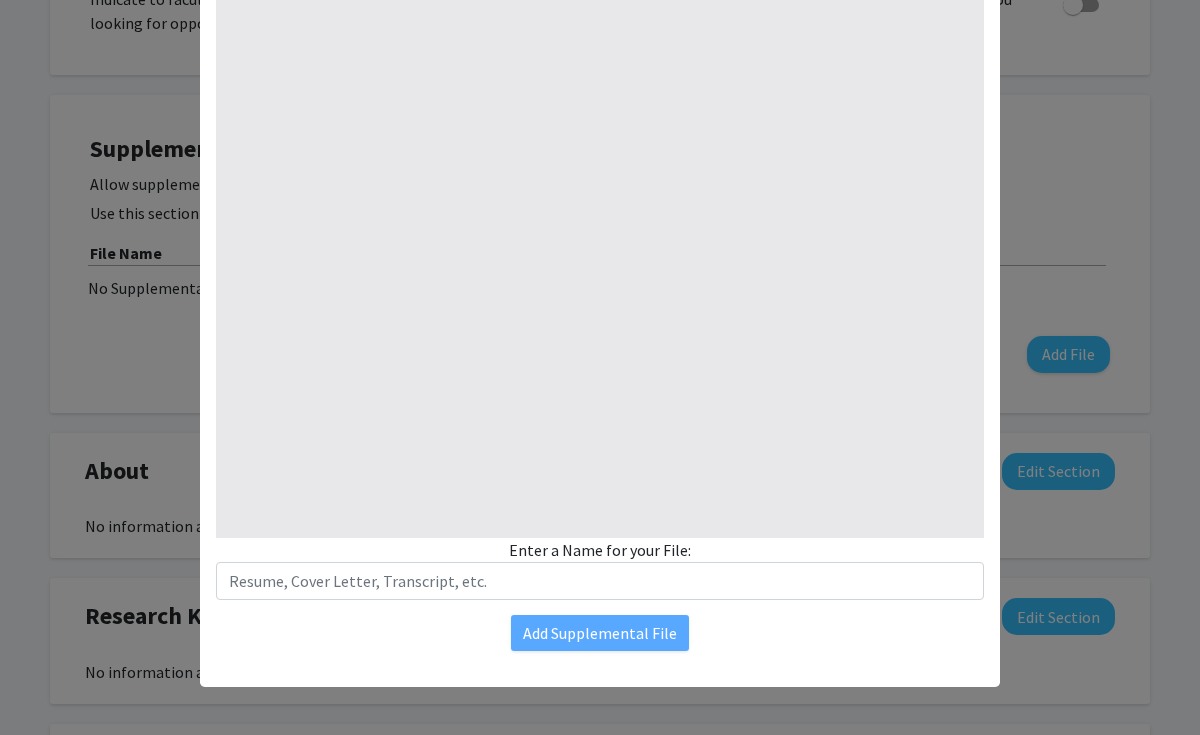 type on "1" 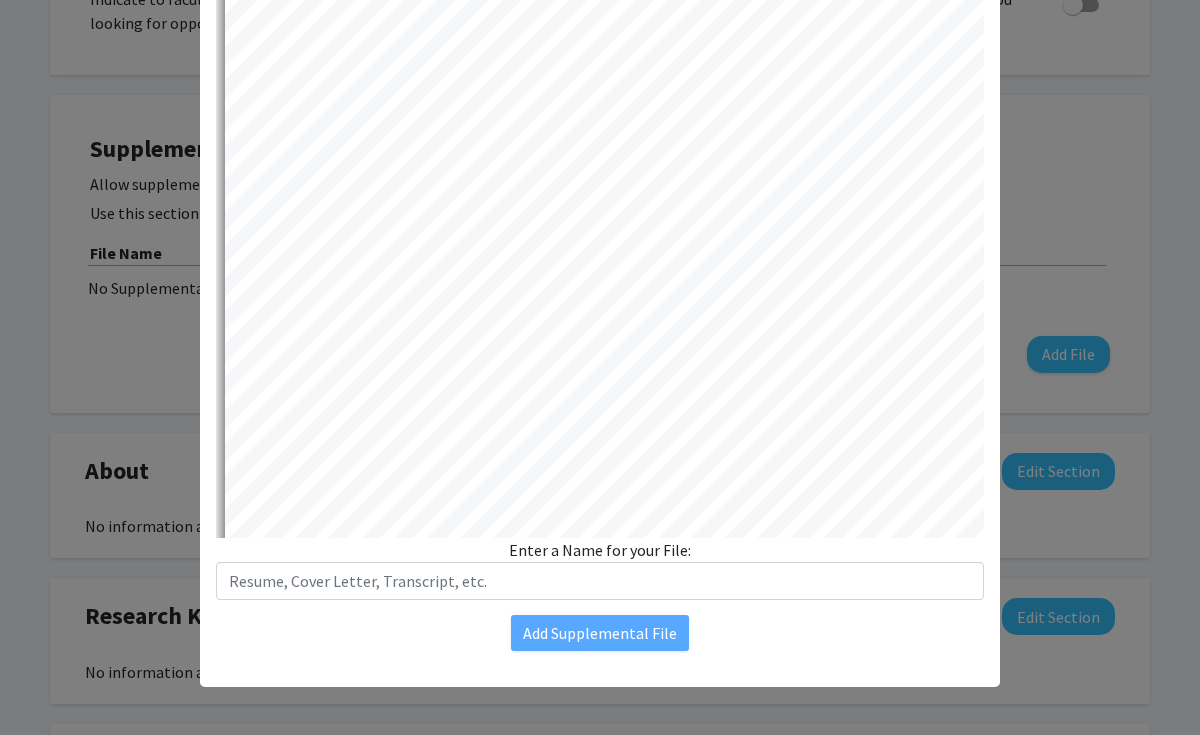 select on "auto" 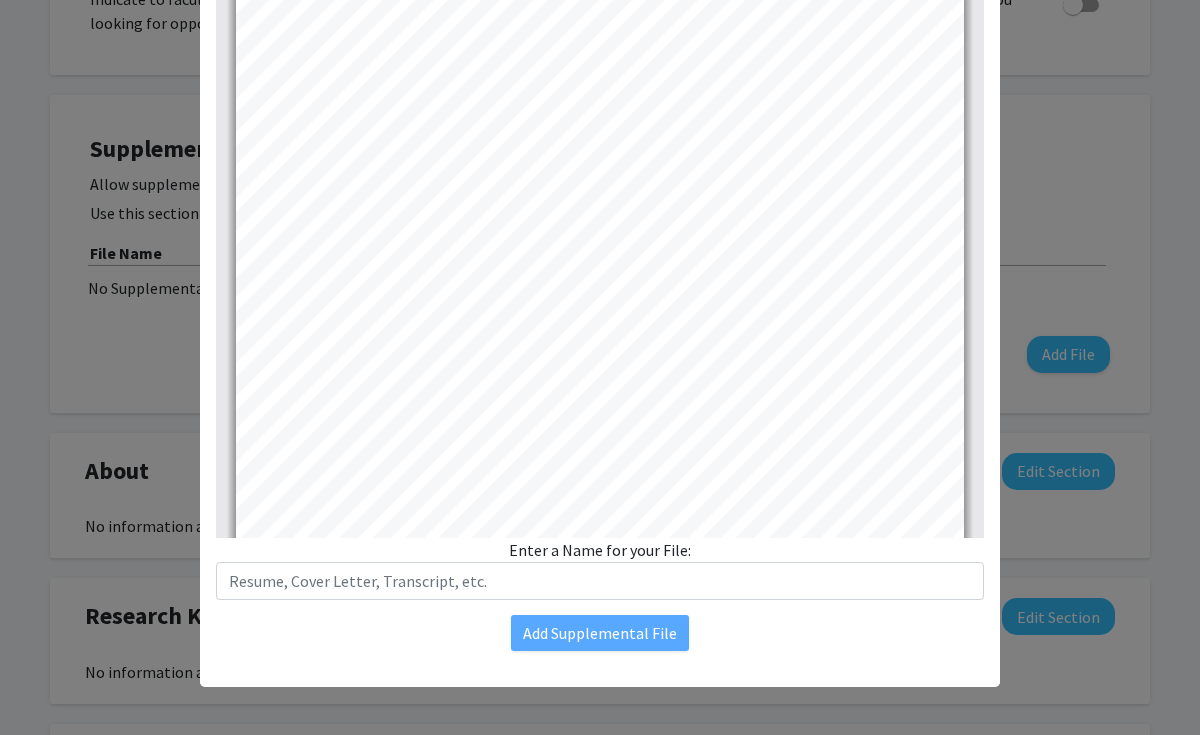 scroll, scrollTop: 0, scrollLeft: 0, axis: both 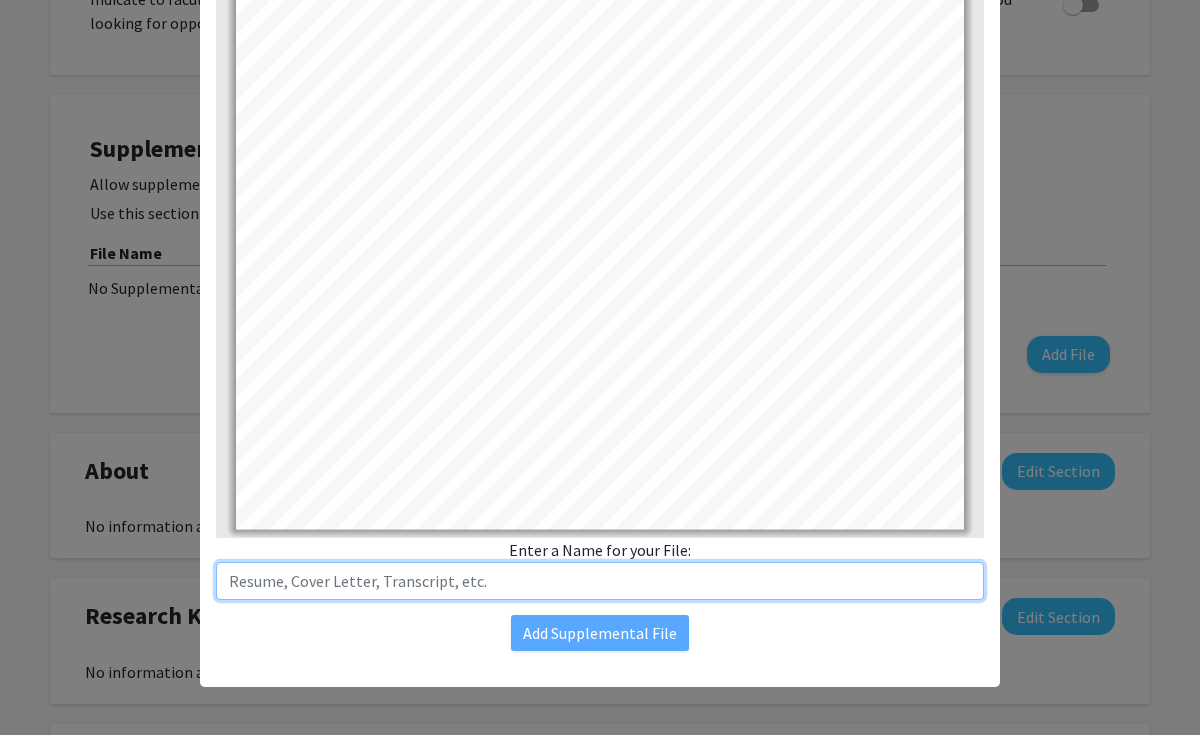 click at bounding box center (600, 581) 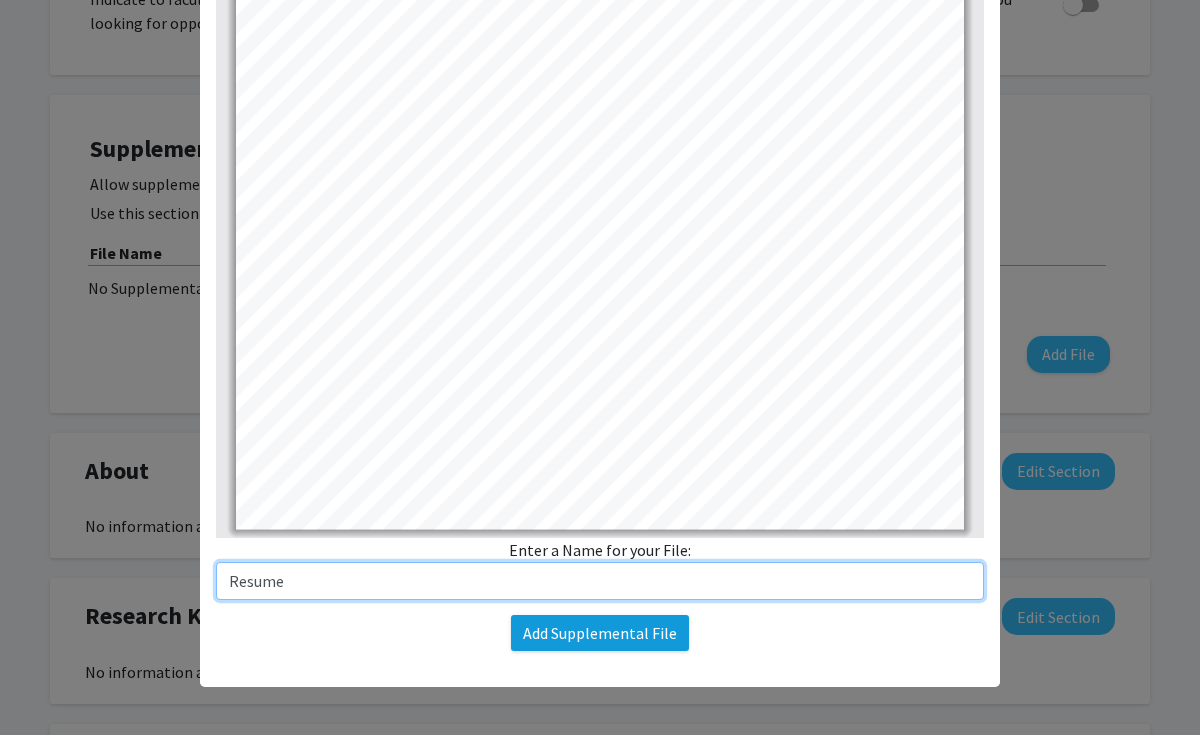 type on "Resume" 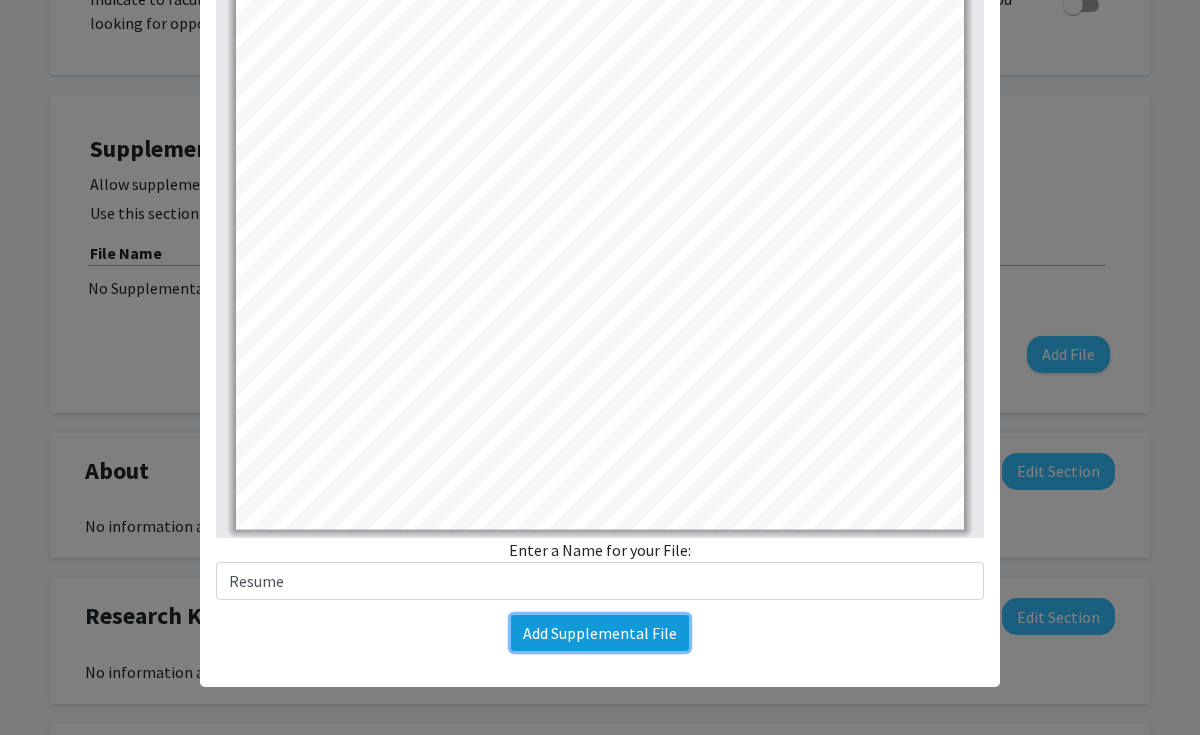 click on "Add Supplemental File" 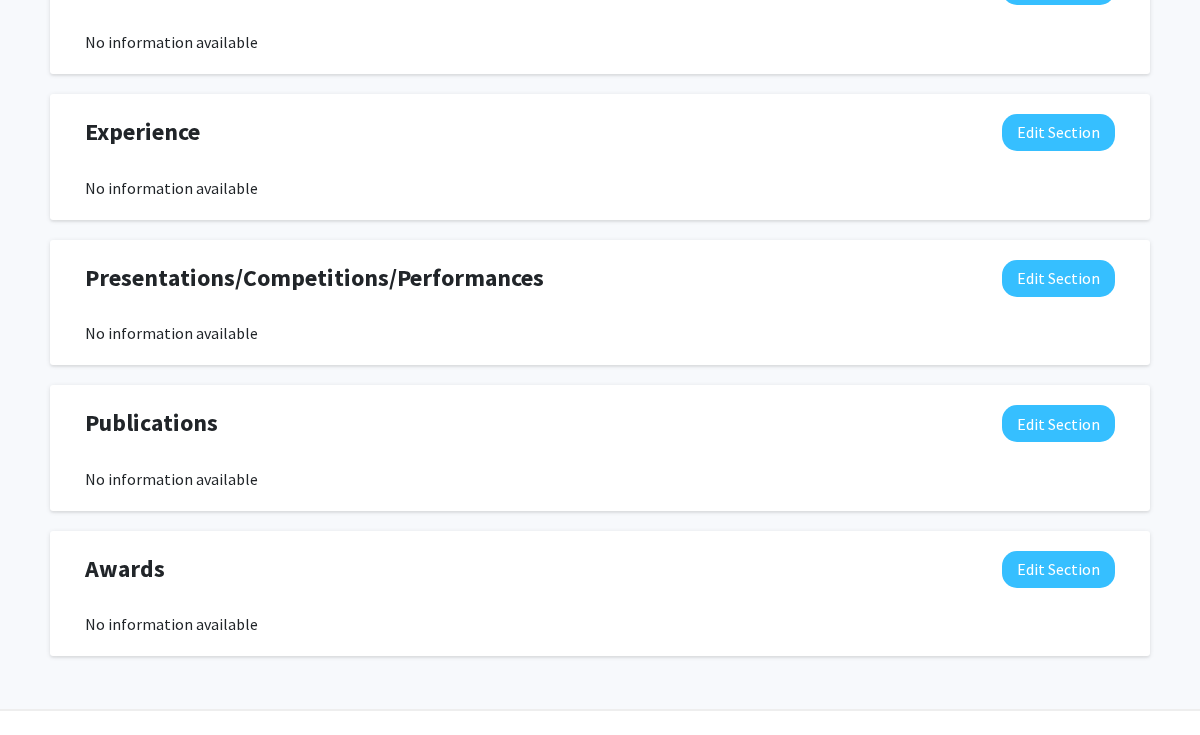 scroll, scrollTop: 1126, scrollLeft: 0, axis: vertical 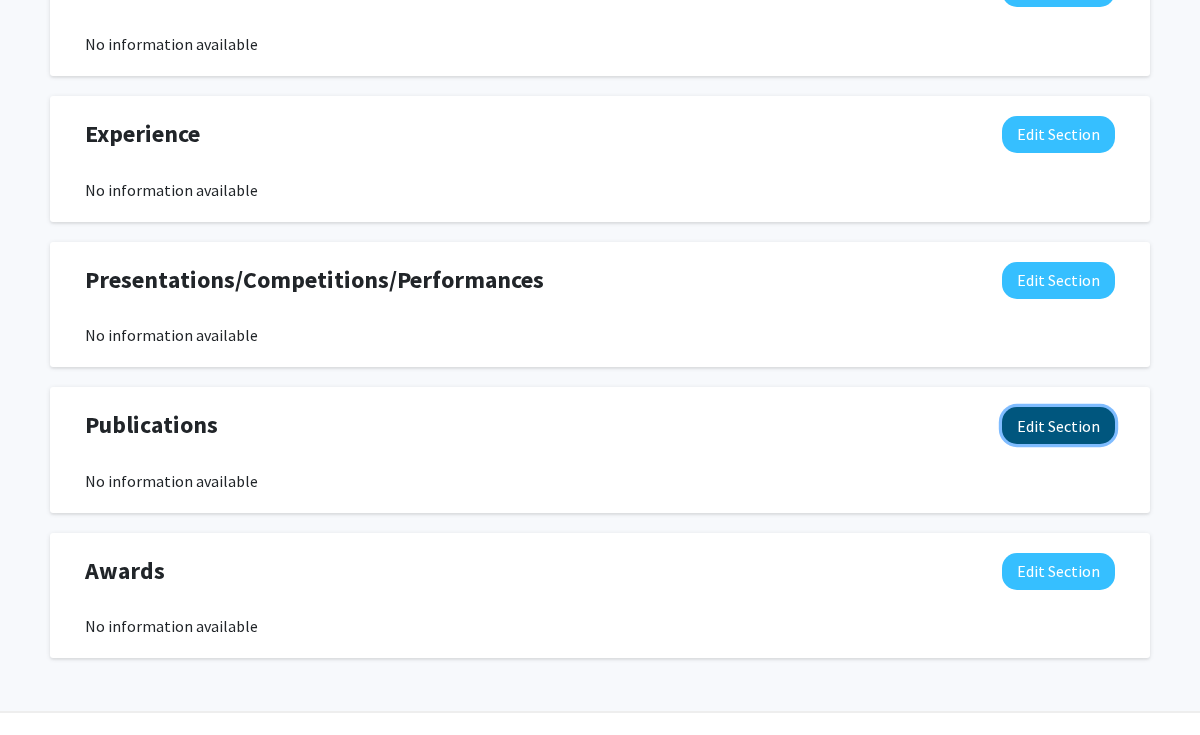 click on "Edit Section" 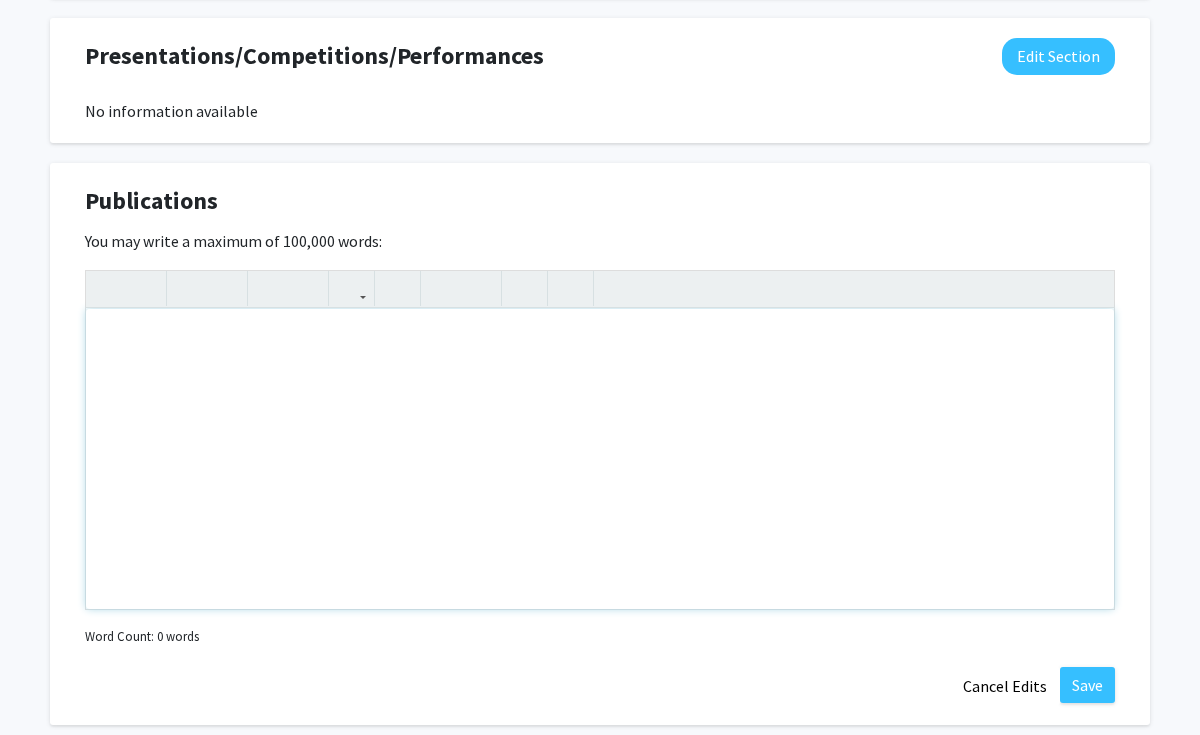 scroll, scrollTop: 1480, scrollLeft: 0, axis: vertical 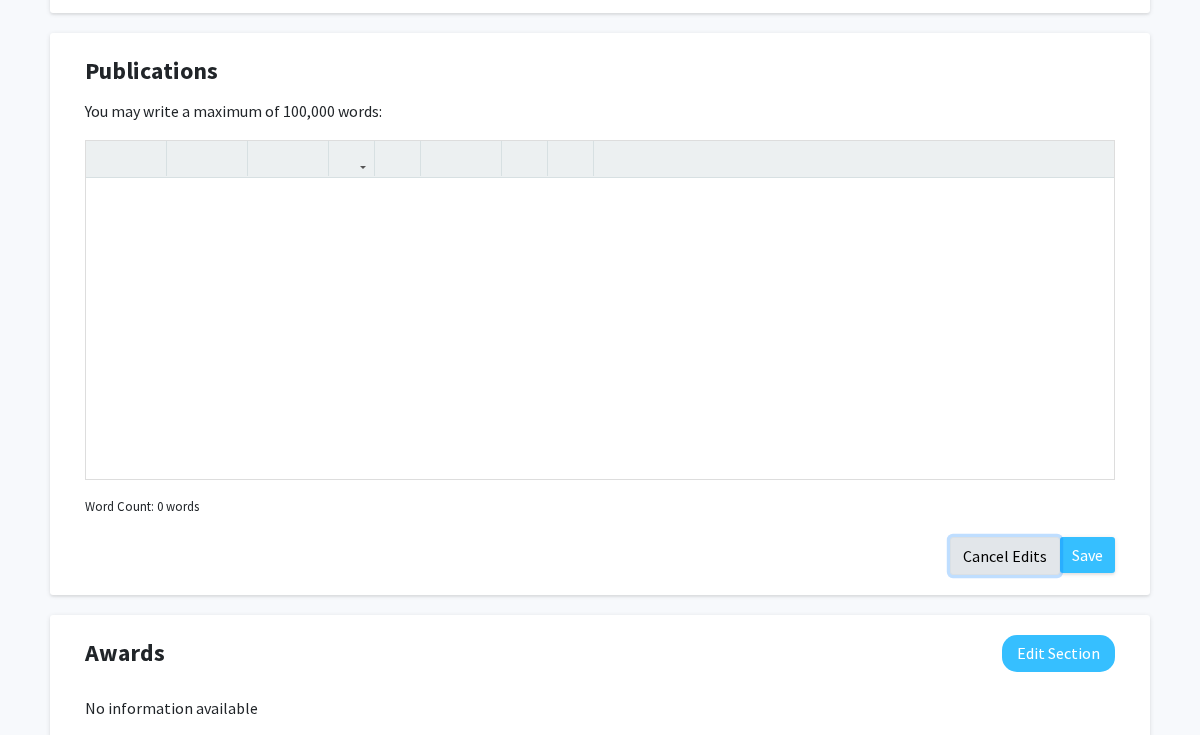 click on "Cancel Edits" 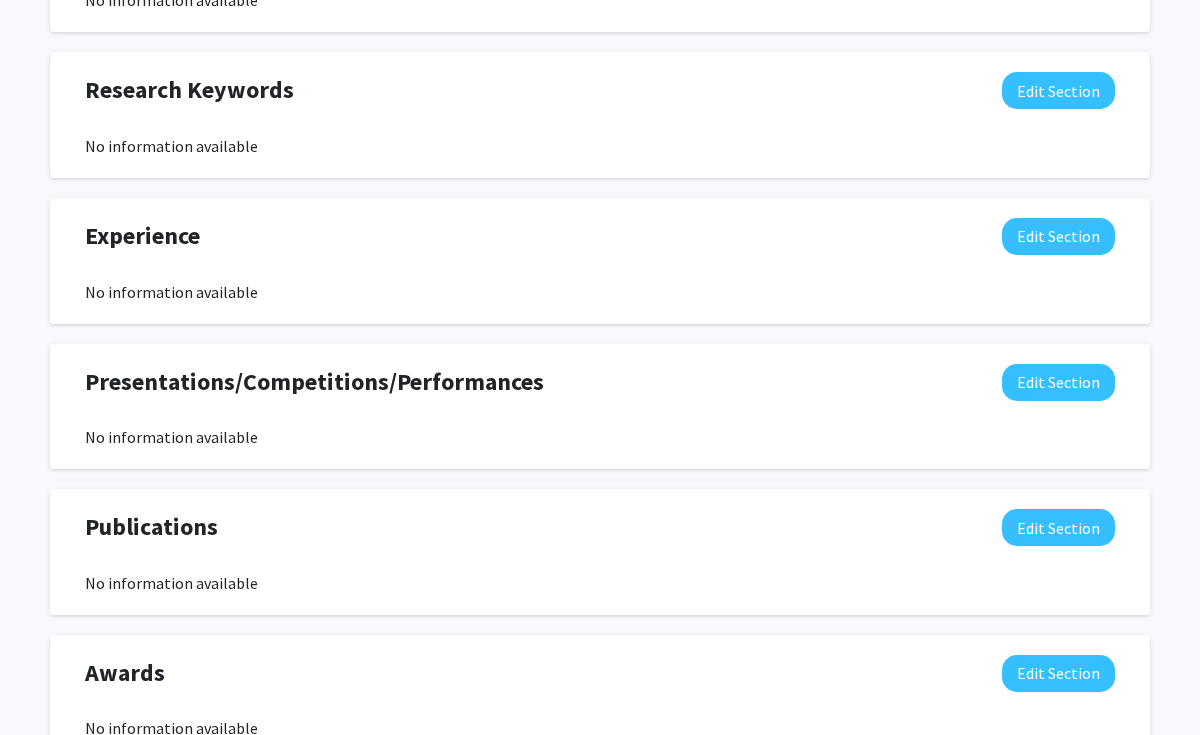scroll, scrollTop: 999, scrollLeft: 0, axis: vertical 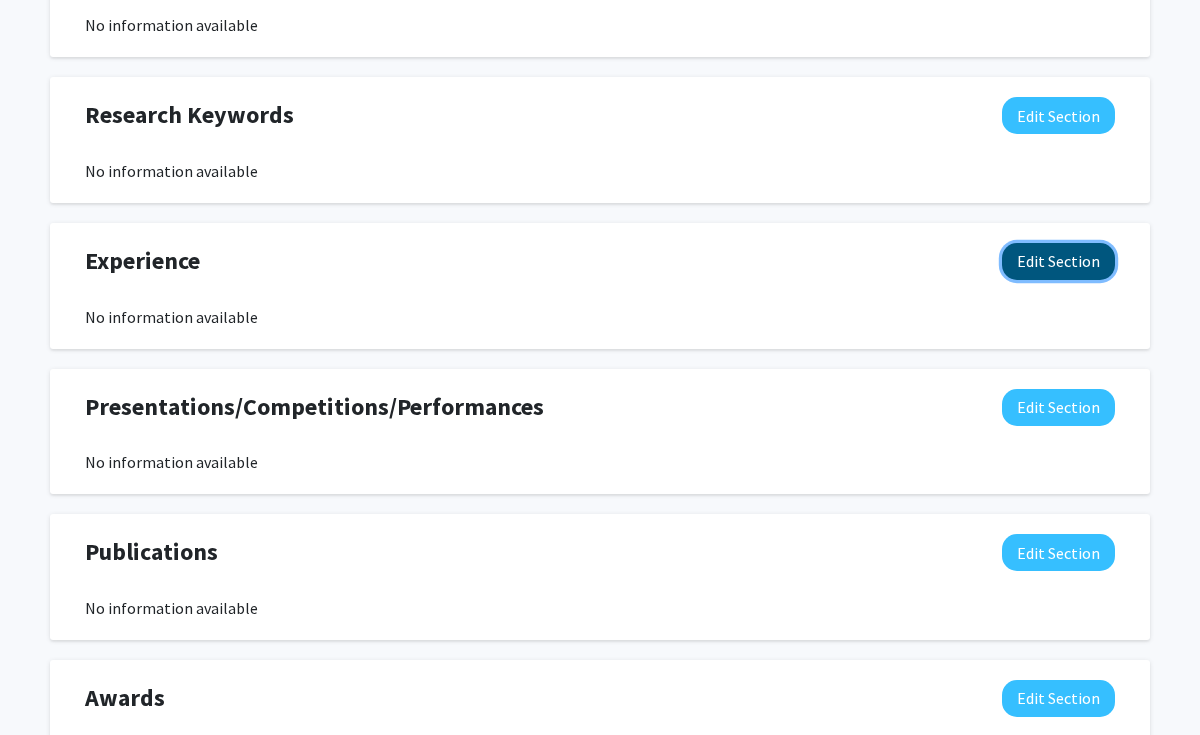 click on "Edit Section" 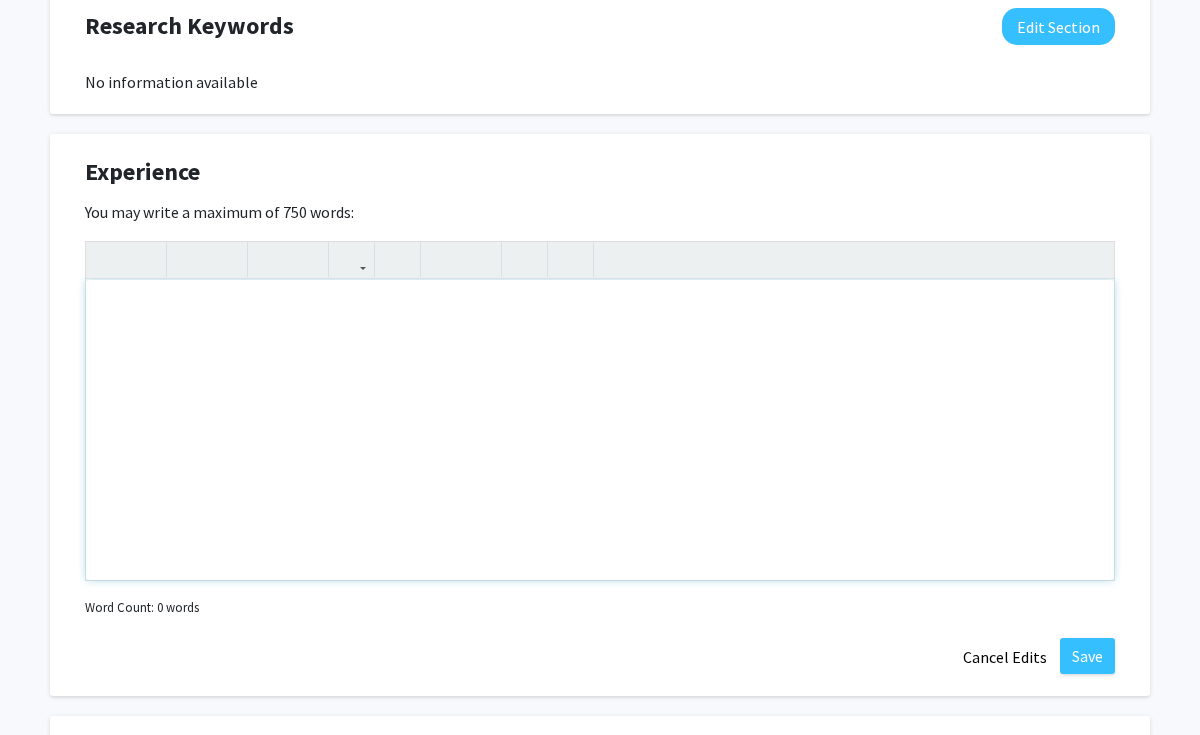scroll, scrollTop: 1117, scrollLeft: 0, axis: vertical 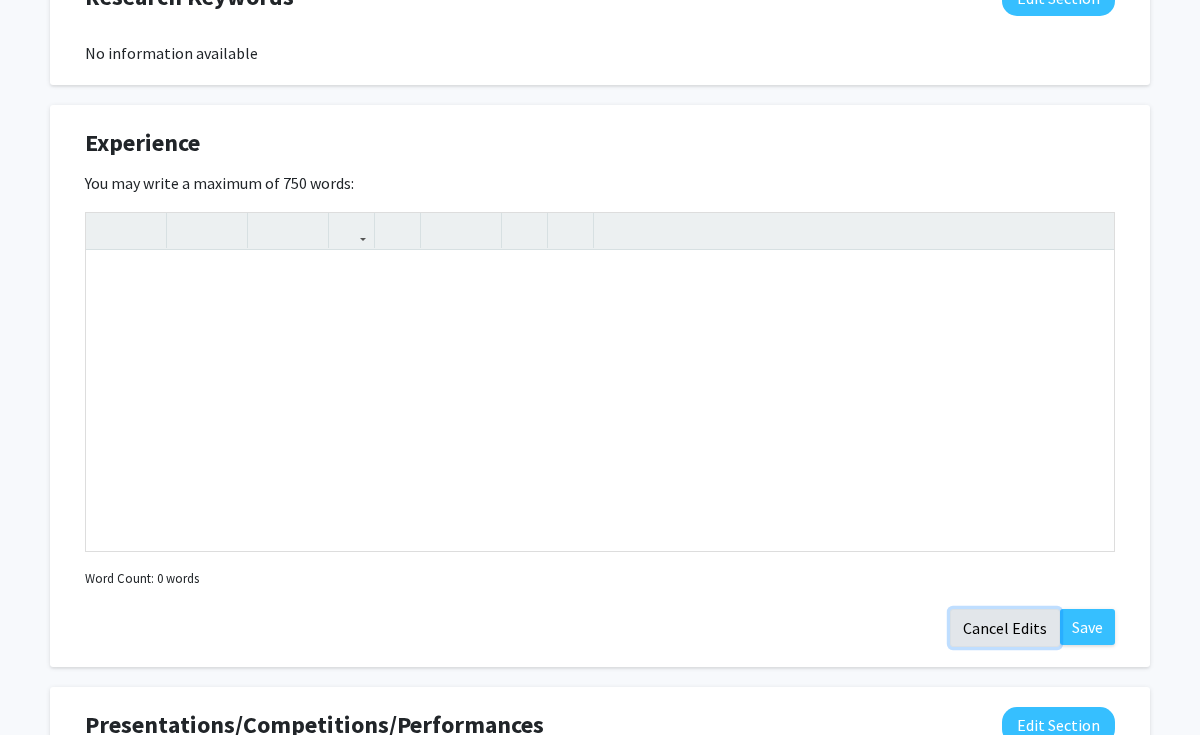 click on "Cancel Edits" 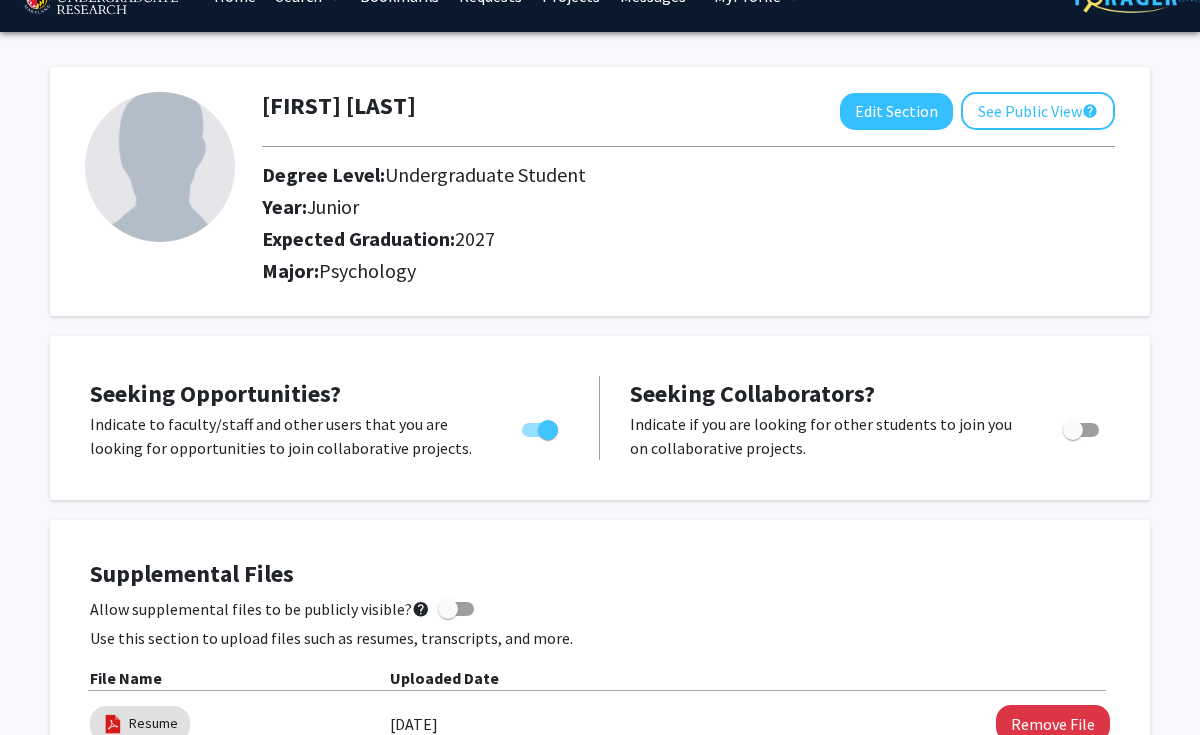 scroll, scrollTop: 0, scrollLeft: 0, axis: both 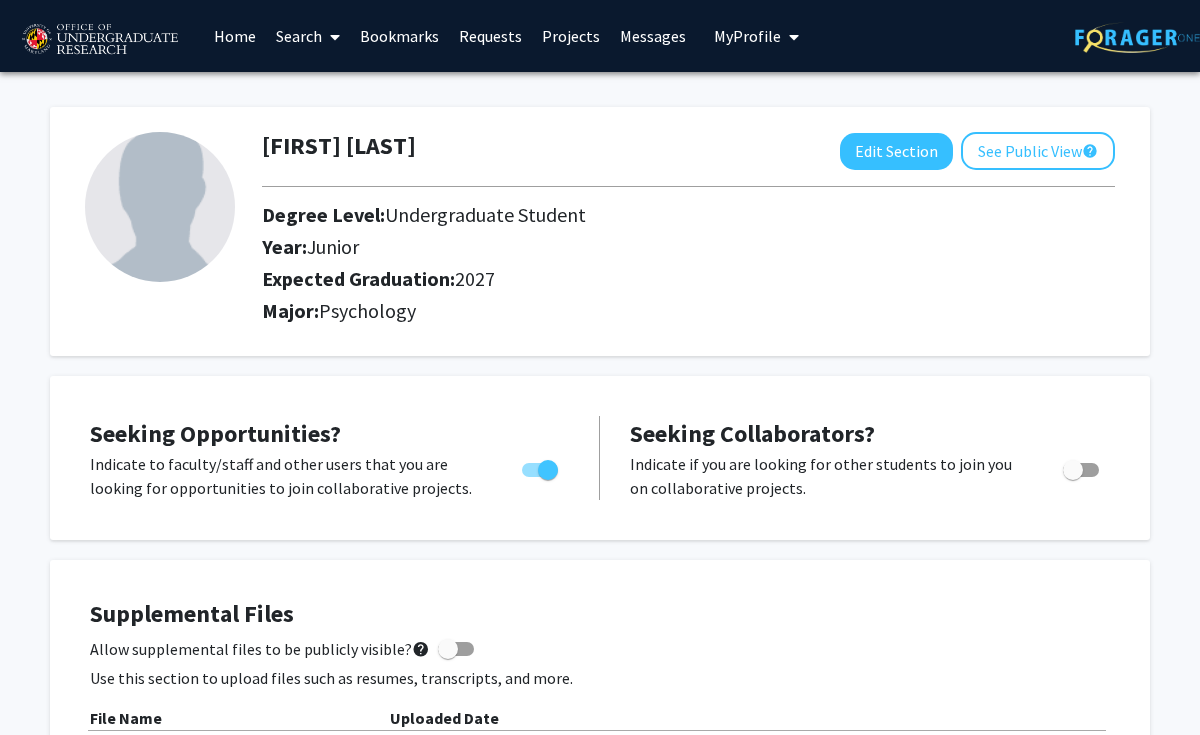 click on "Home" at bounding box center (235, 36) 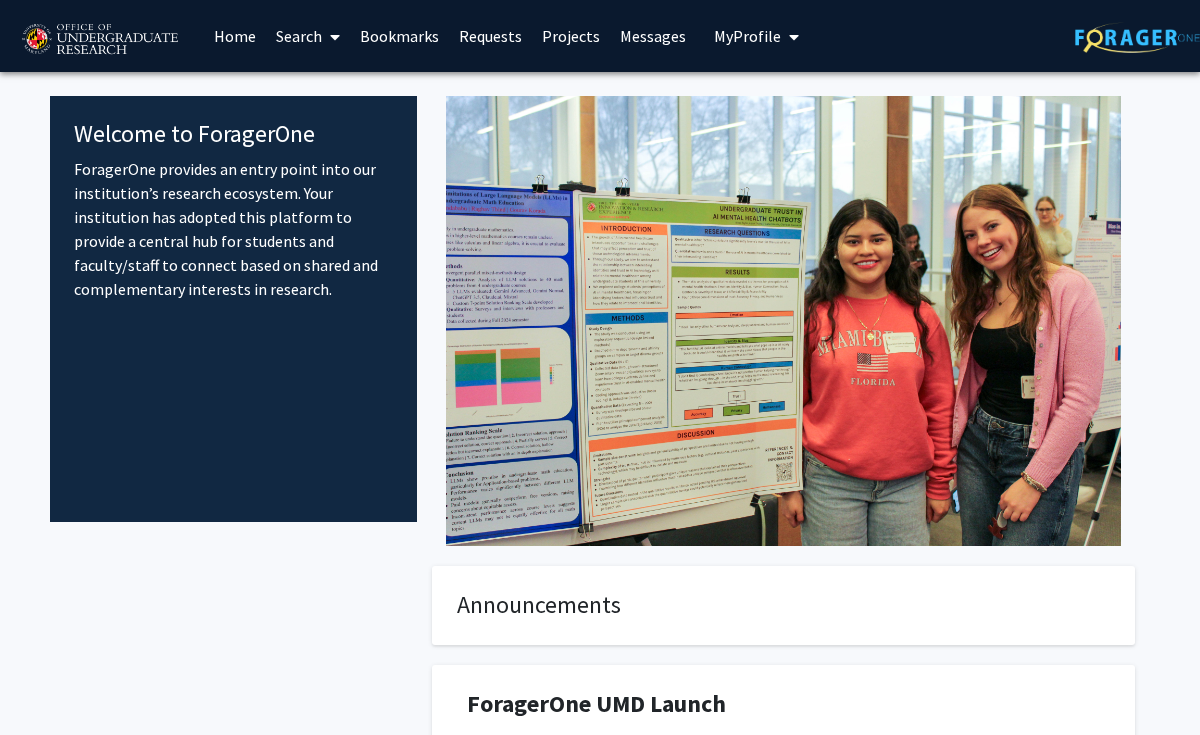 click at bounding box center (335, 37) 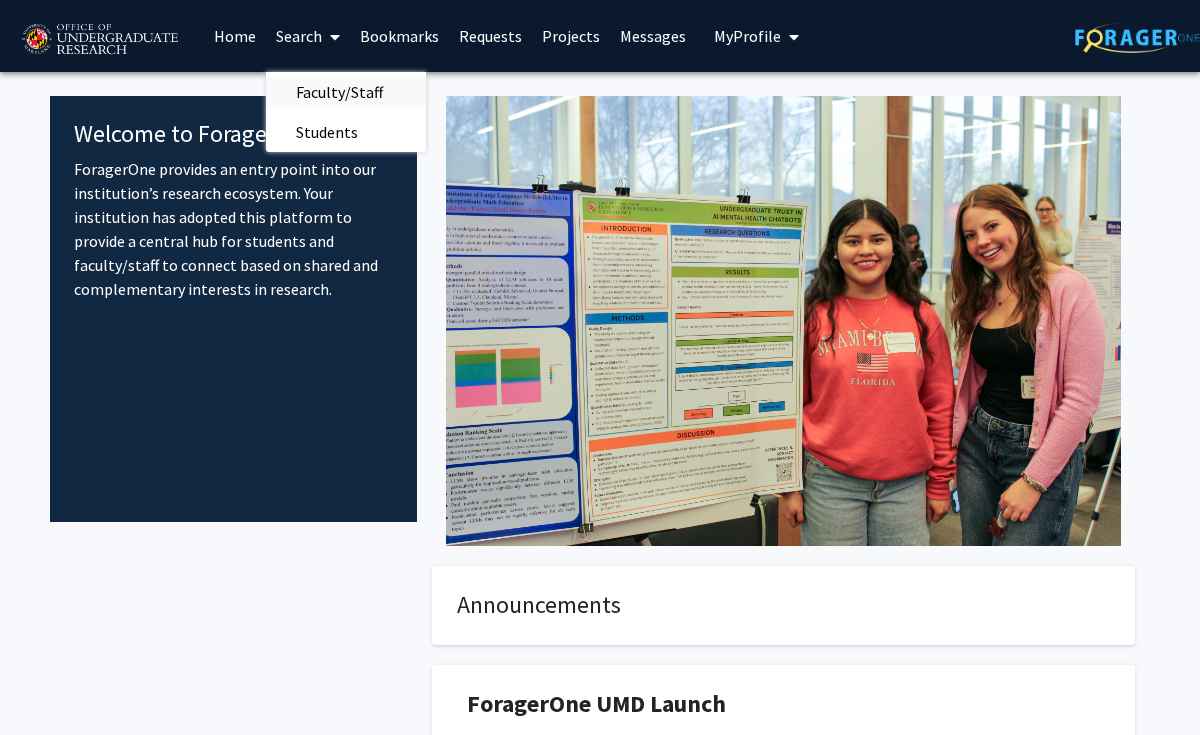 click on "Faculty/Staff" at bounding box center [339, 92] 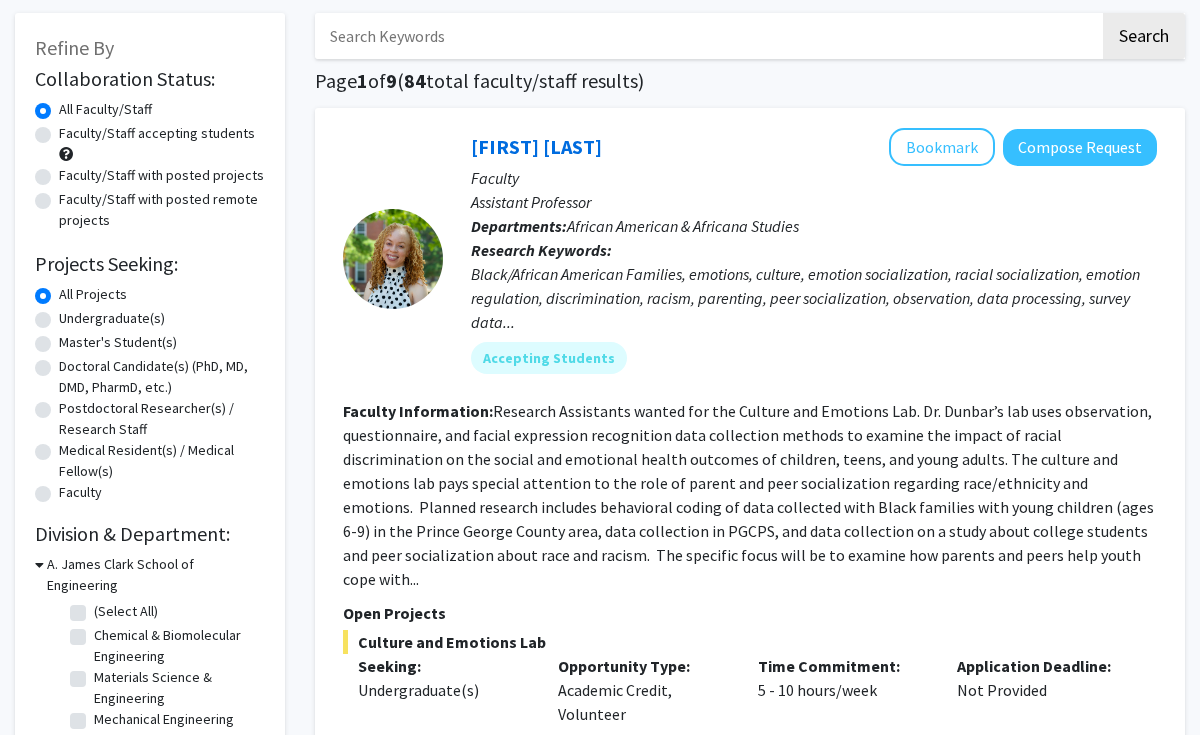 scroll, scrollTop: 99, scrollLeft: 0, axis: vertical 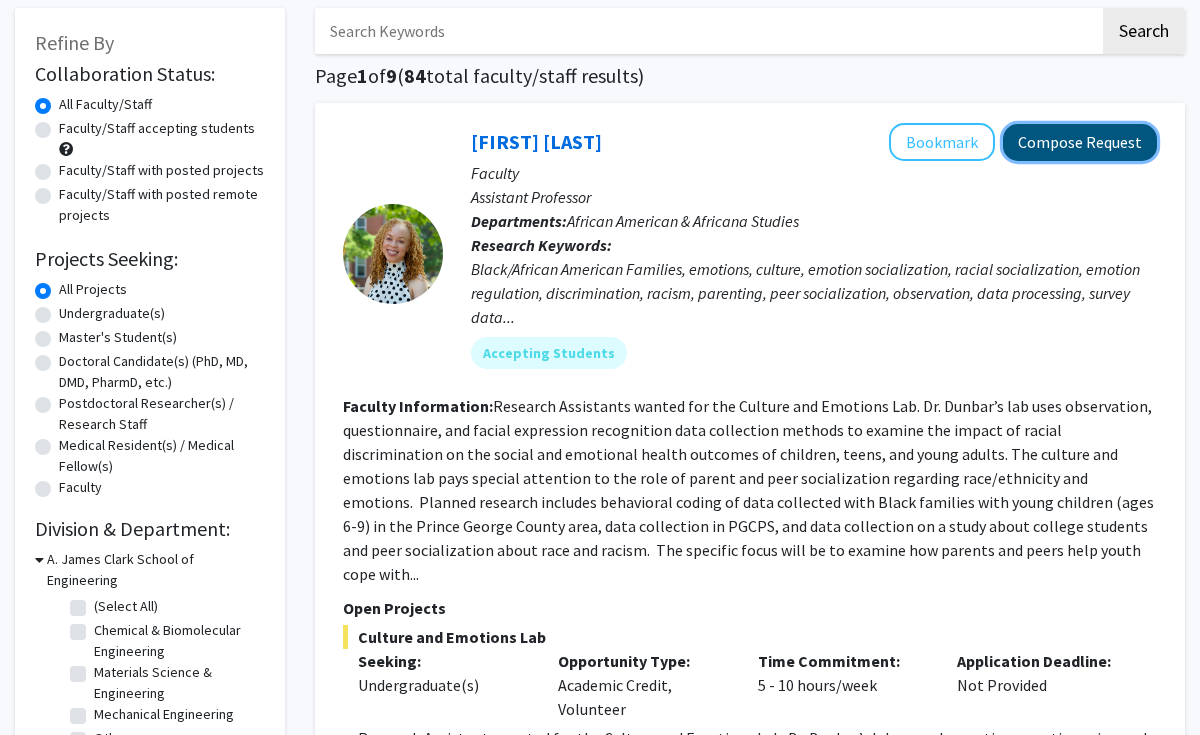 click on "Compose Request" 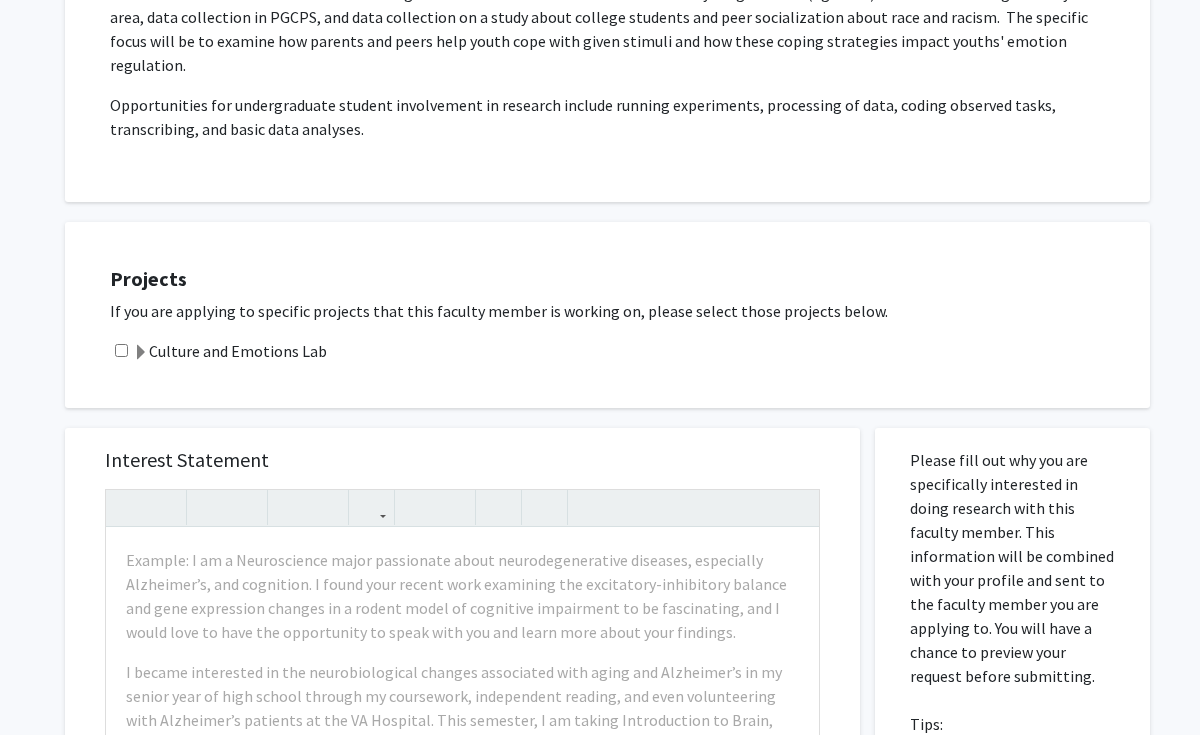 scroll, scrollTop: 540, scrollLeft: 0, axis: vertical 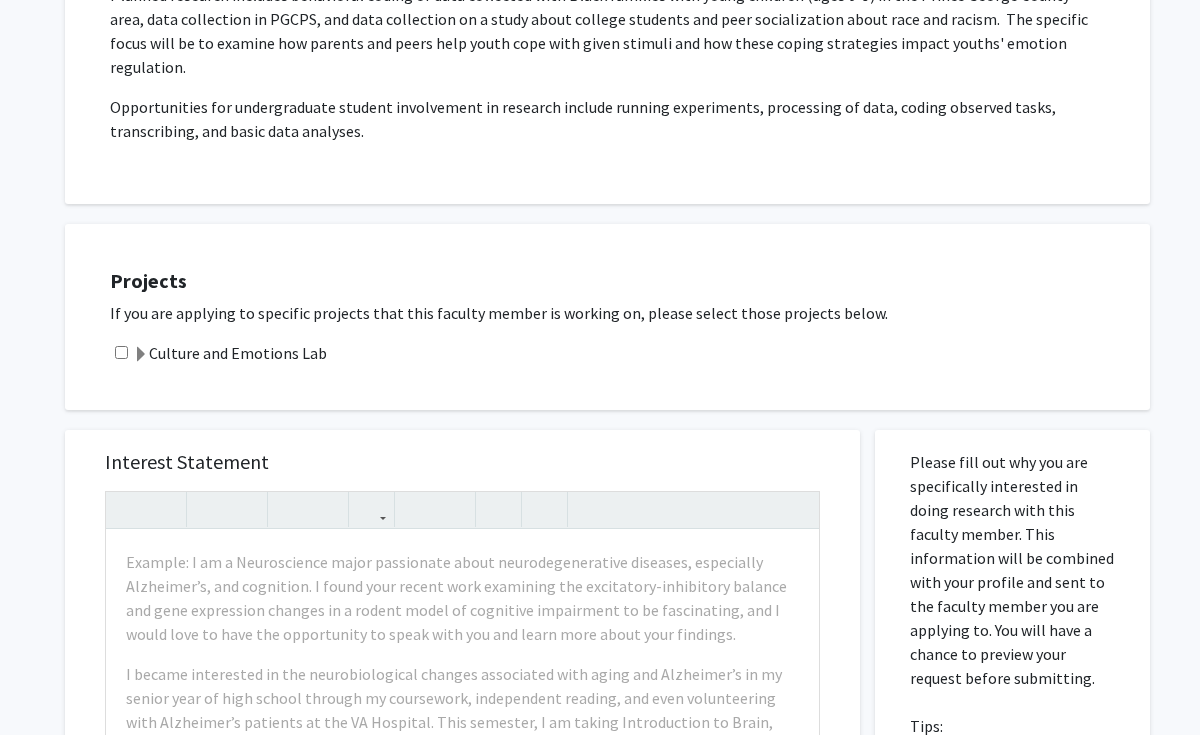 click 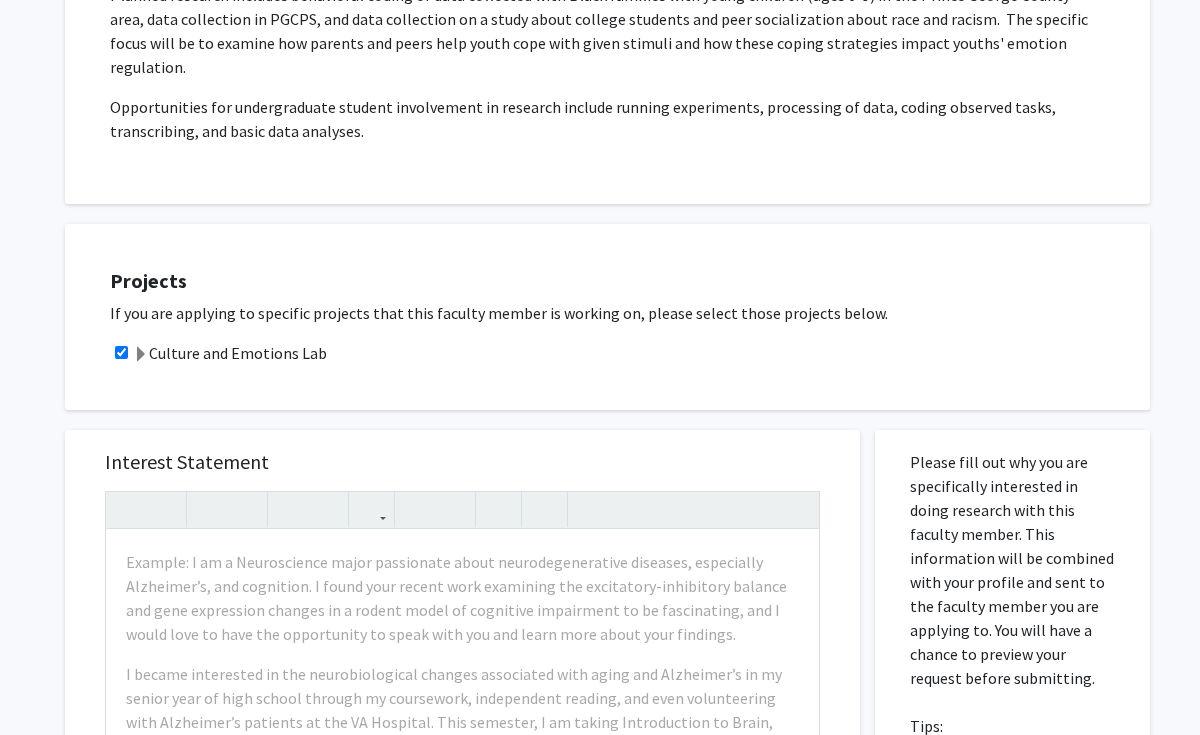 click 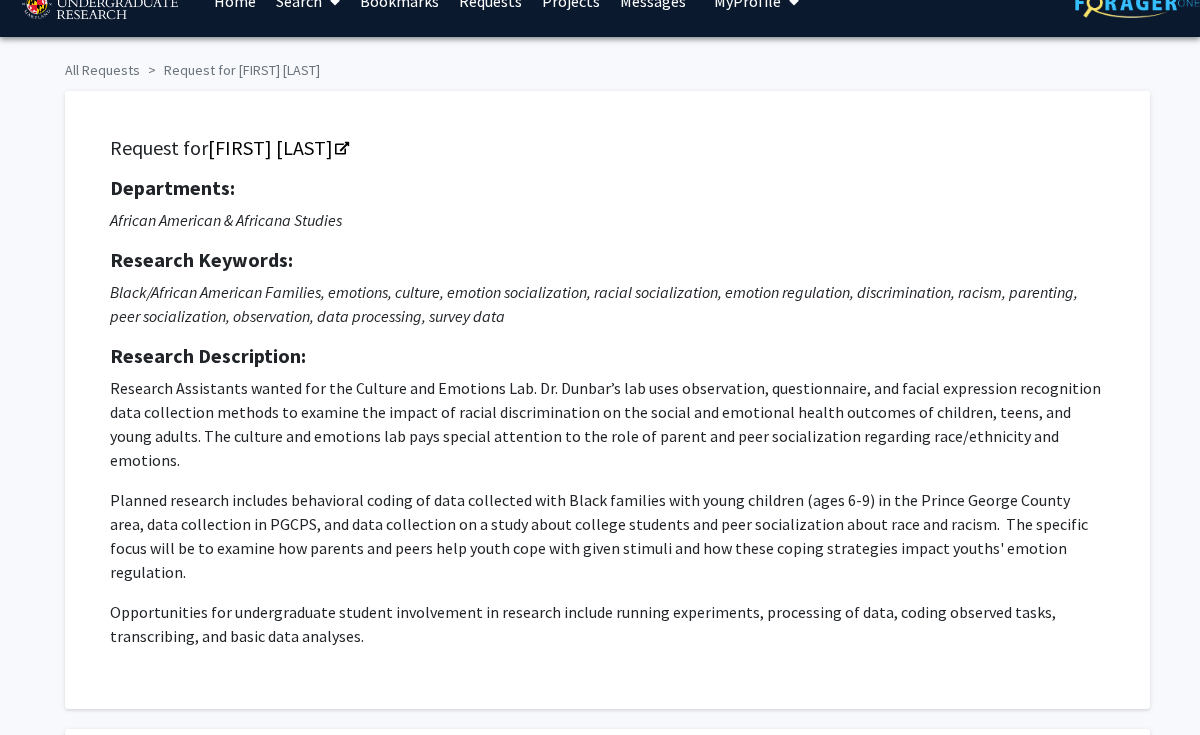 scroll, scrollTop: 22, scrollLeft: 0, axis: vertical 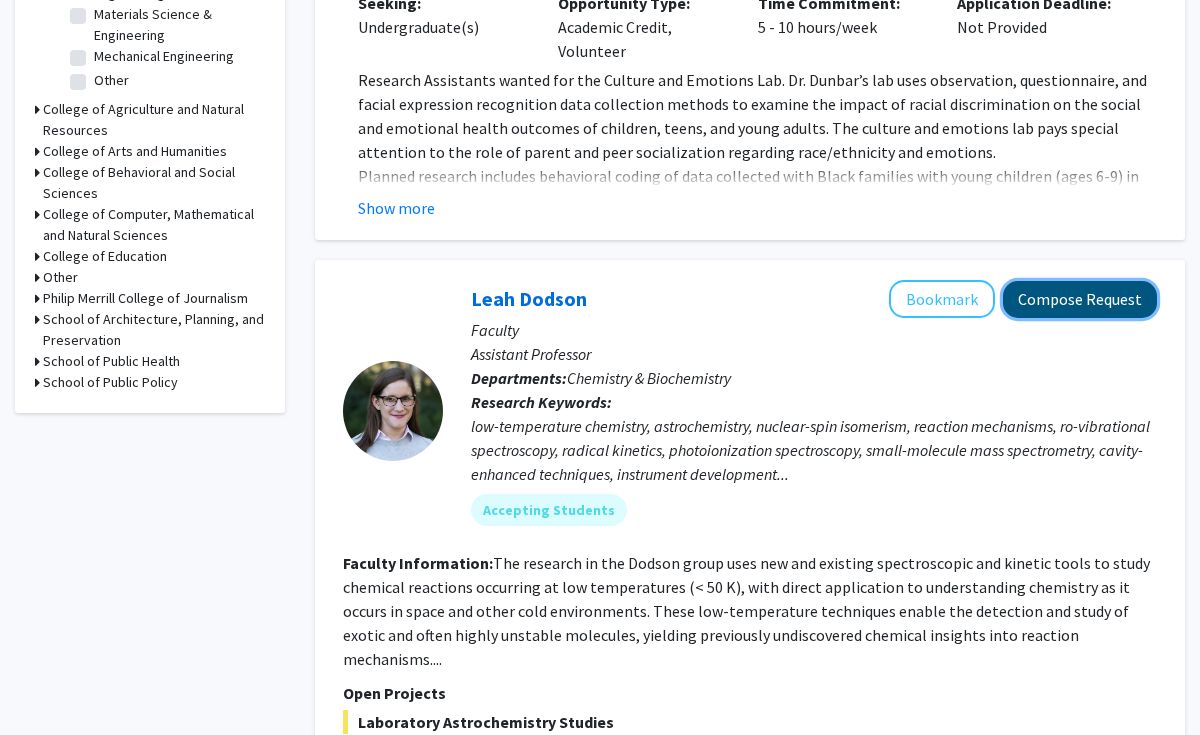 click on "Compose Request" 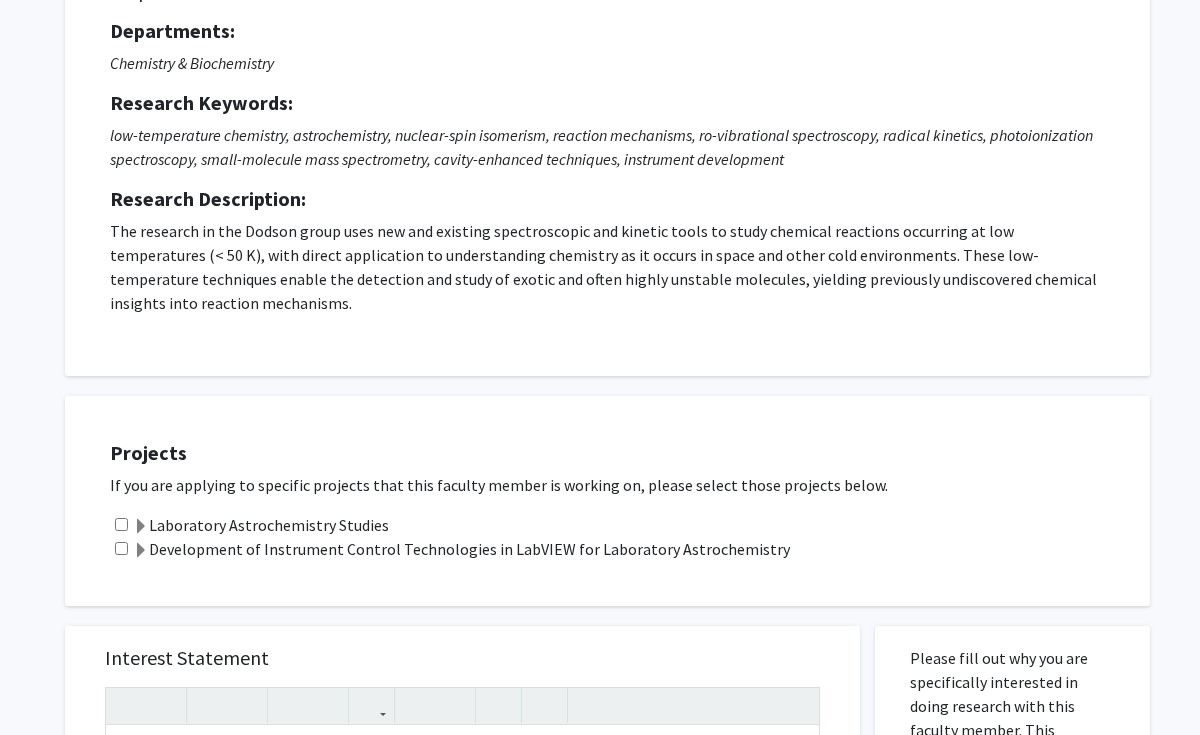 scroll, scrollTop: 467, scrollLeft: 0, axis: vertical 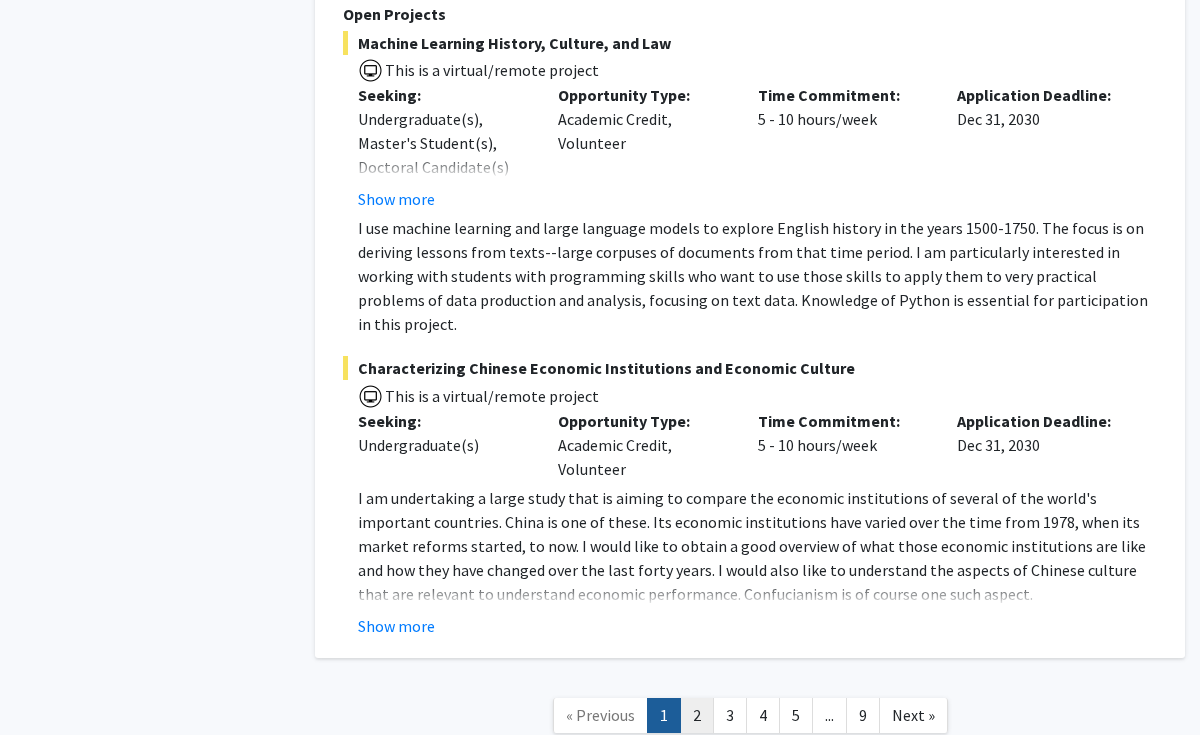 click on "2" 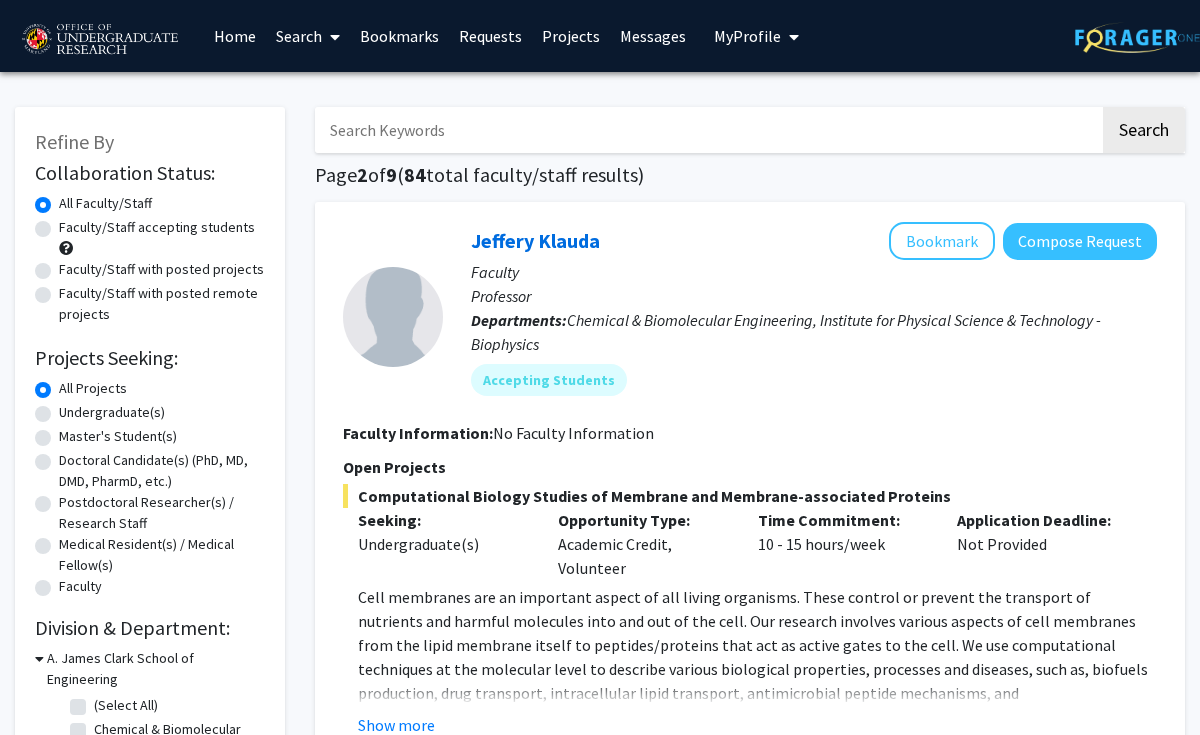 scroll, scrollTop: 9, scrollLeft: 0, axis: vertical 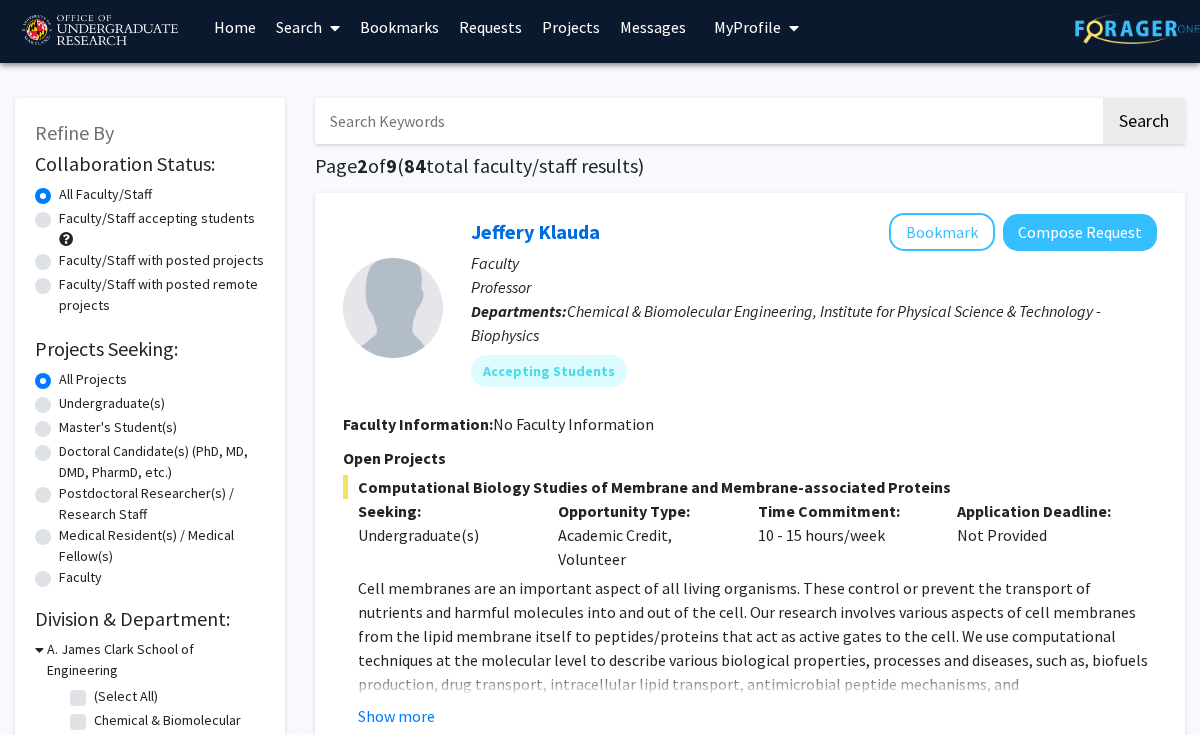 click on "Faculty/Staff accepting students" 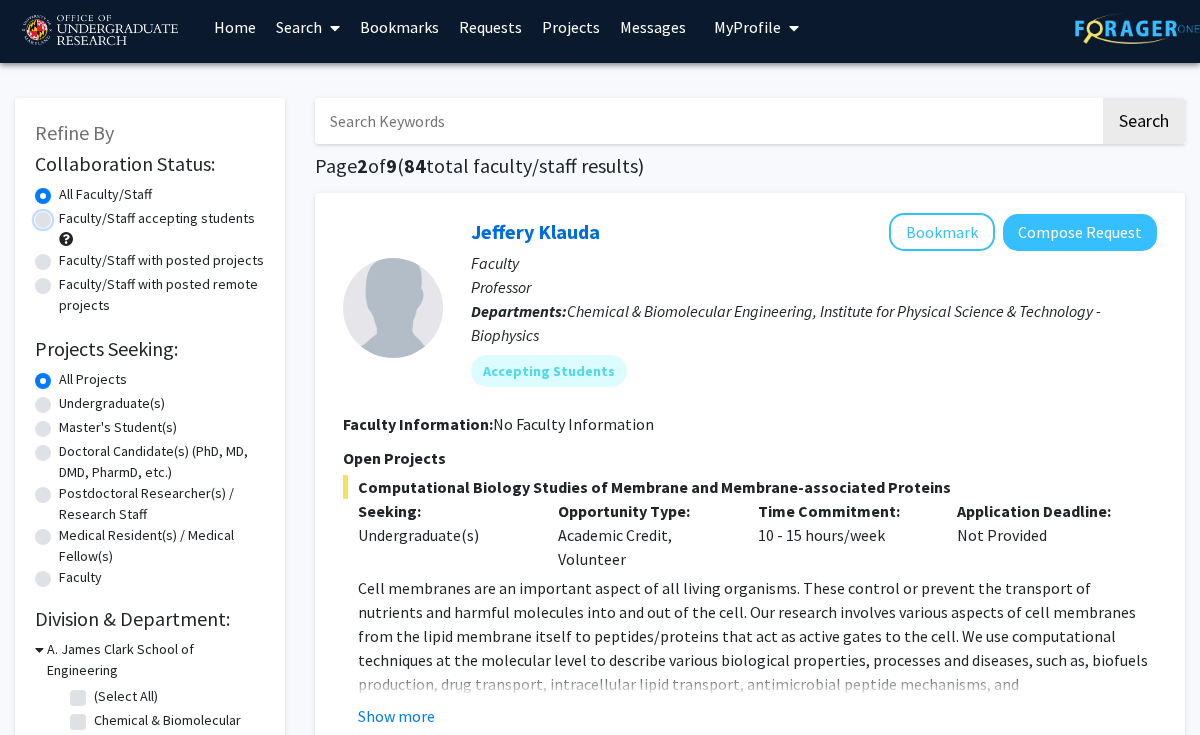 click on "Faculty/Staff accepting students" at bounding box center (65, 214) 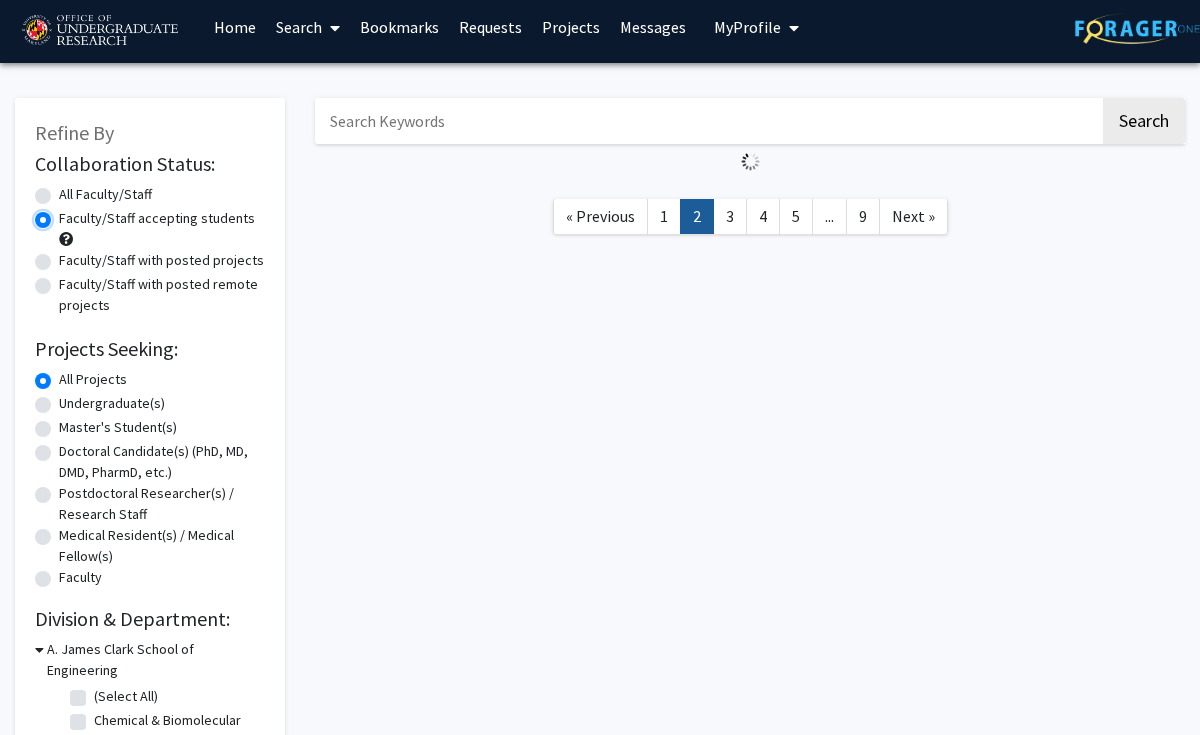 scroll, scrollTop: 0, scrollLeft: 0, axis: both 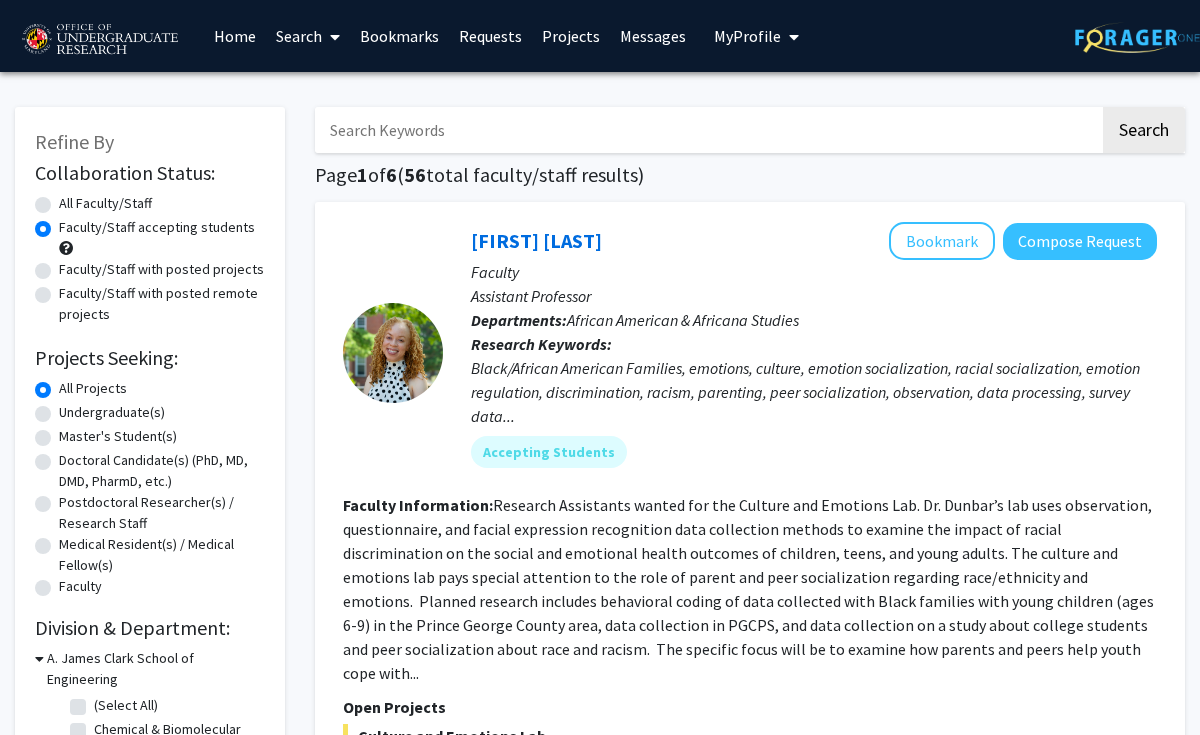 click on "Undergraduate(s)" 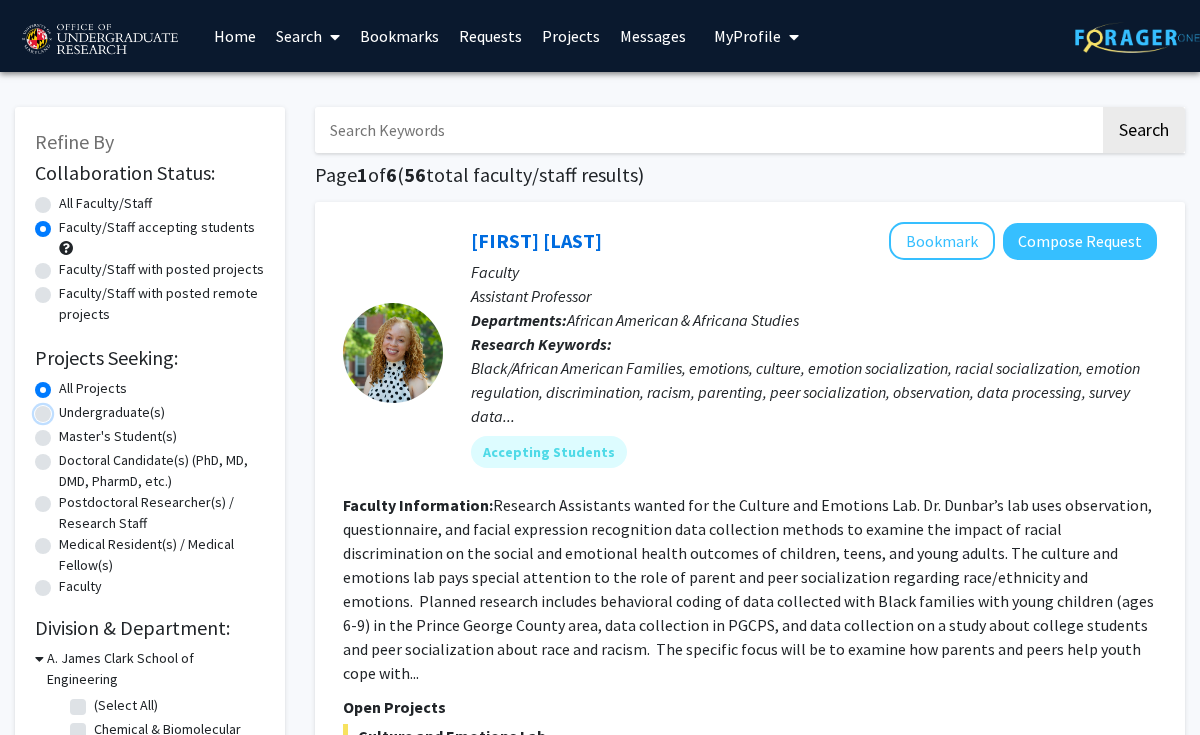 click on "Undergraduate(s)" at bounding box center [65, 408] 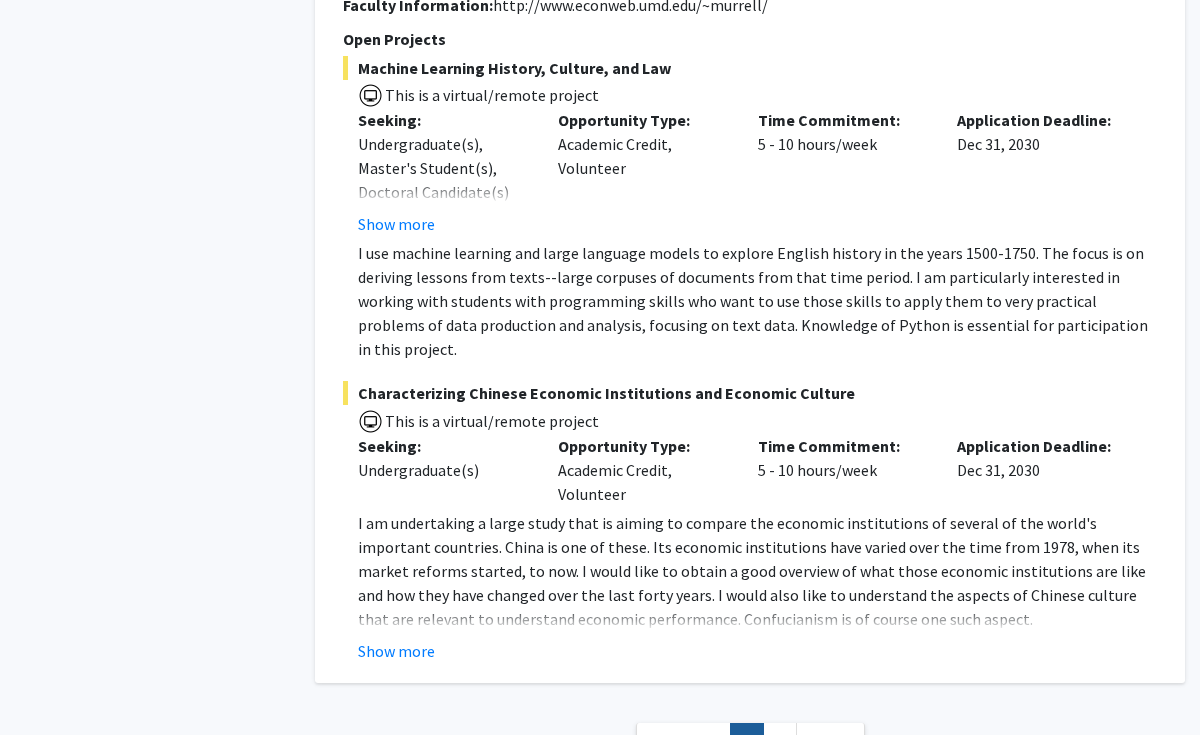 scroll, scrollTop: 9330, scrollLeft: 0, axis: vertical 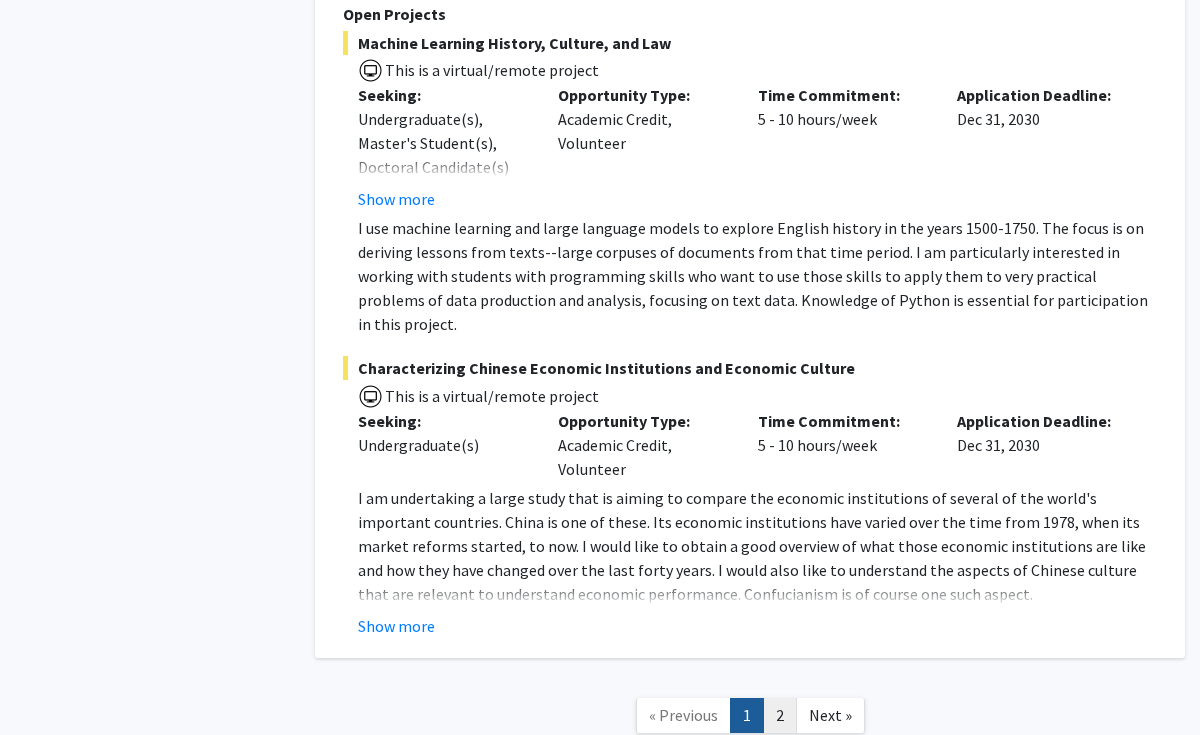 click on "2" 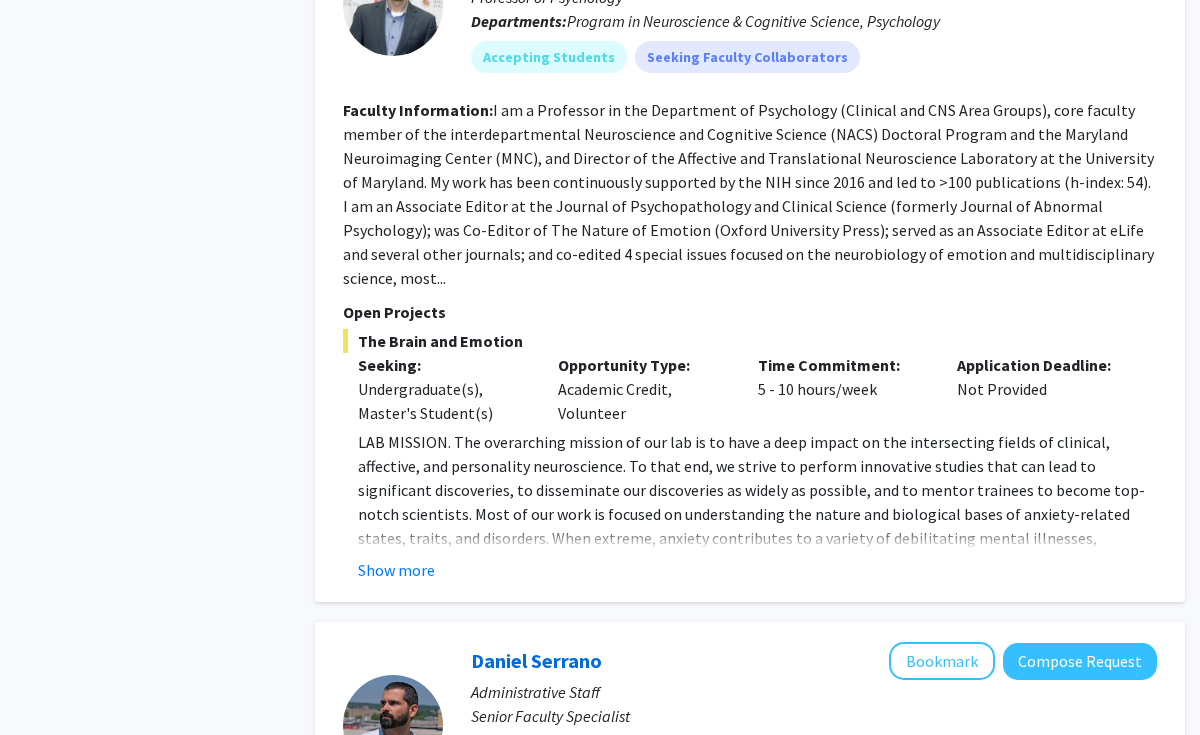 scroll, scrollTop: 4774, scrollLeft: 0, axis: vertical 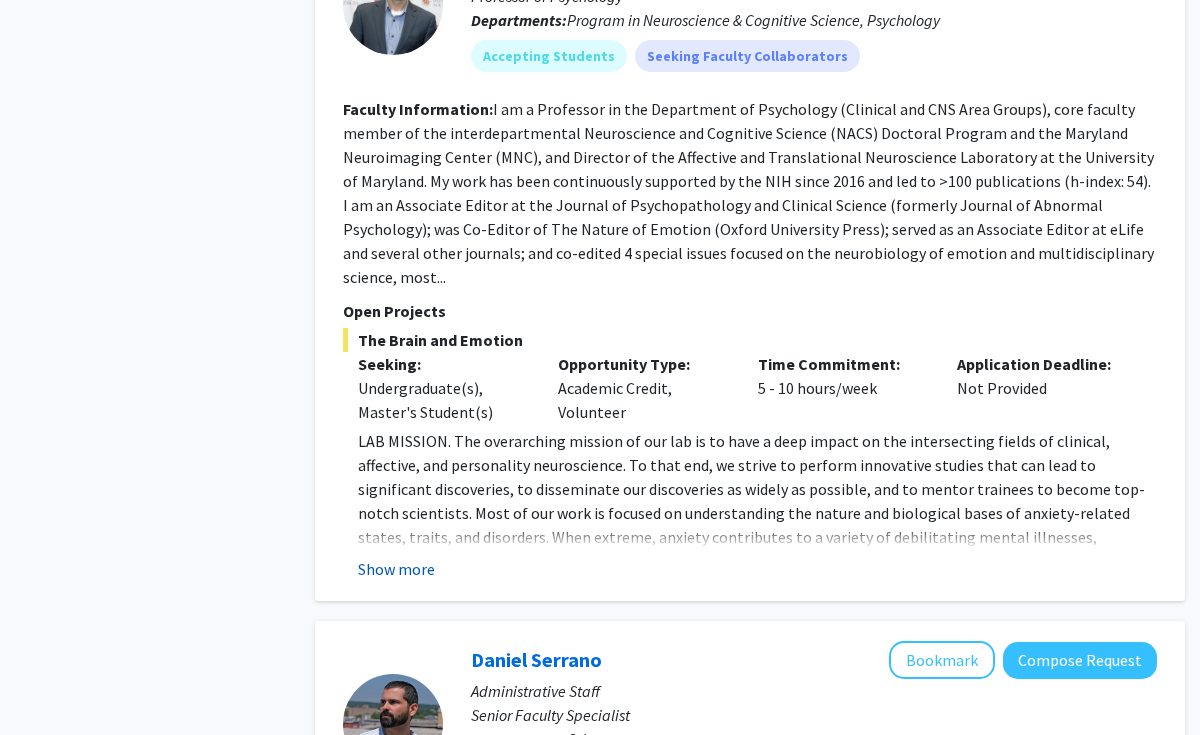 click on "Show more" 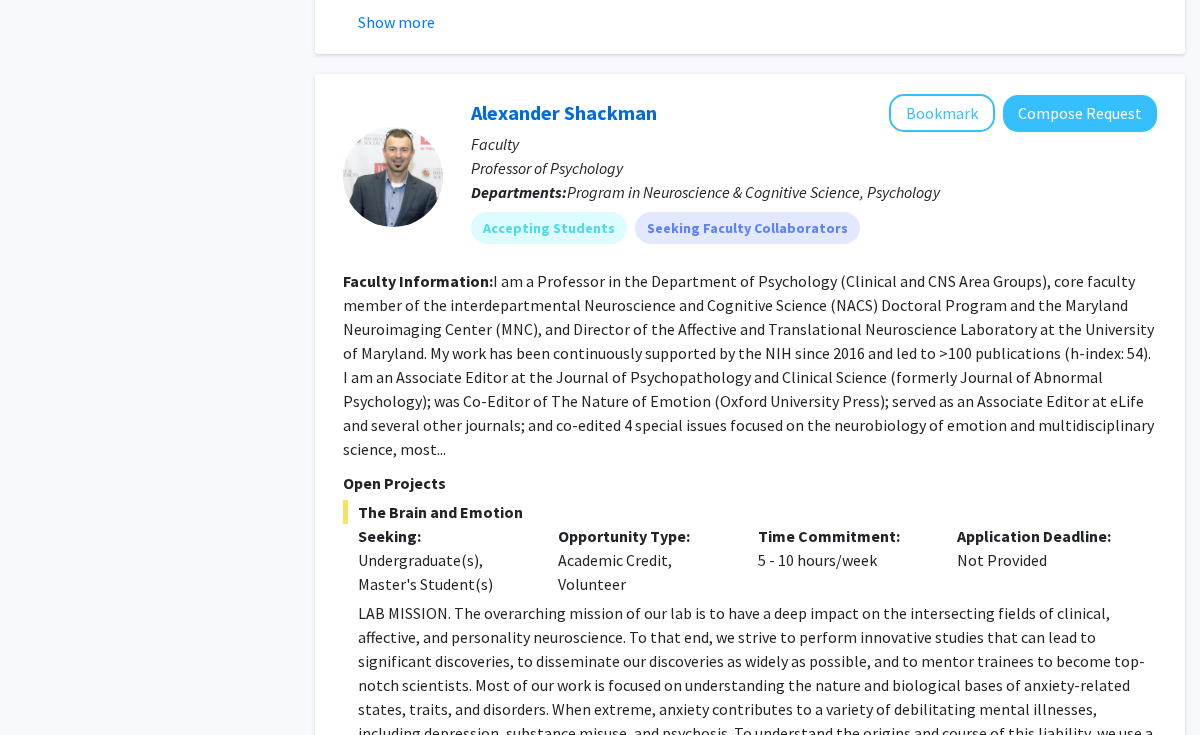 scroll, scrollTop: 4566, scrollLeft: 0, axis: vertical 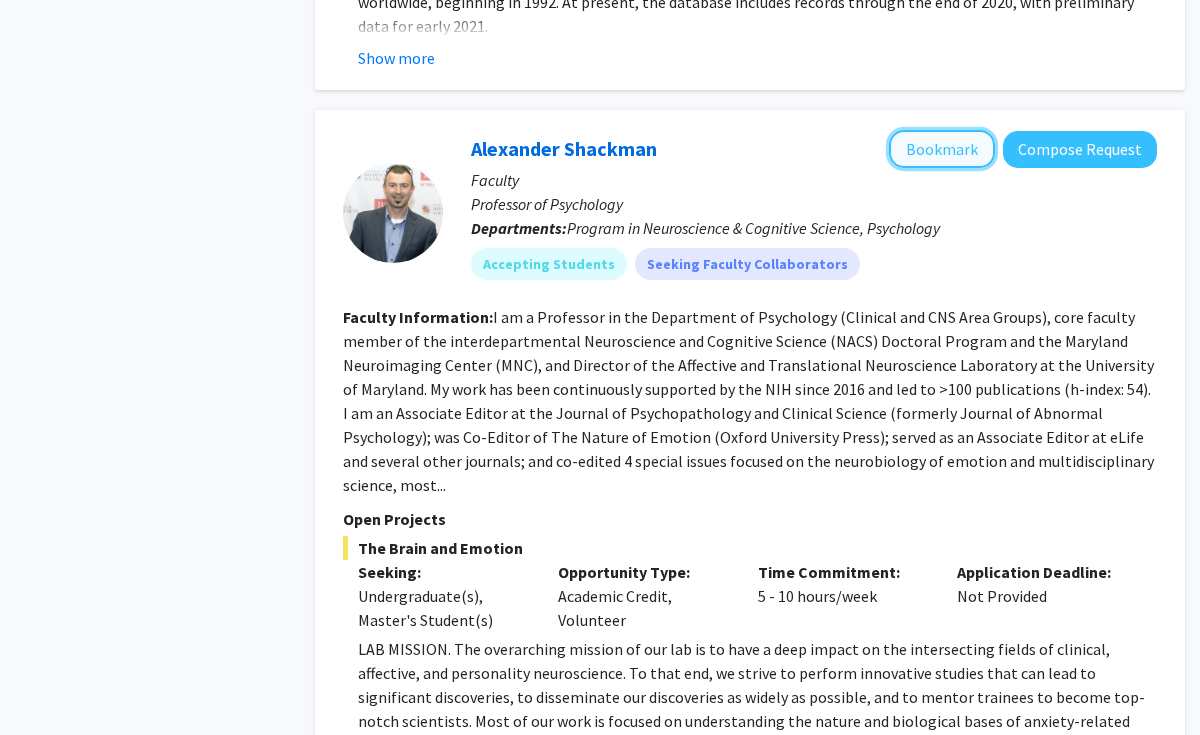 click on "Bookmark" 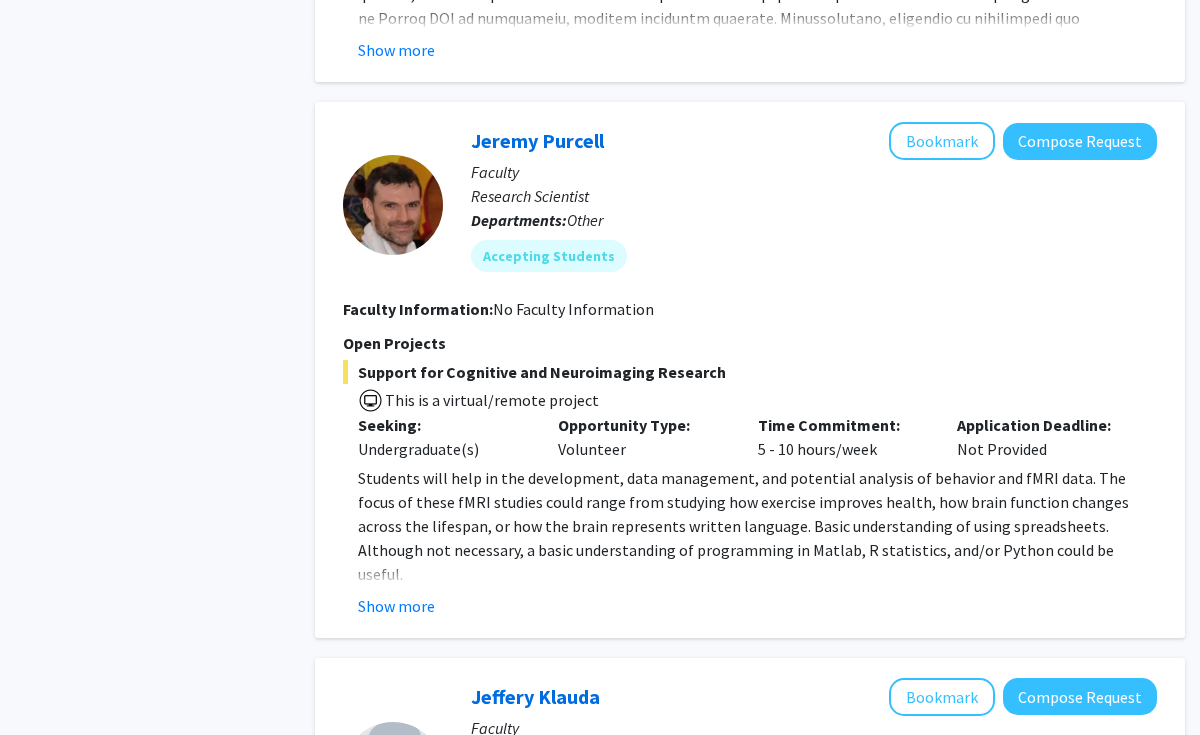 scroll, scrollTop: 2545, scrollLeft: 0, axis: vertical 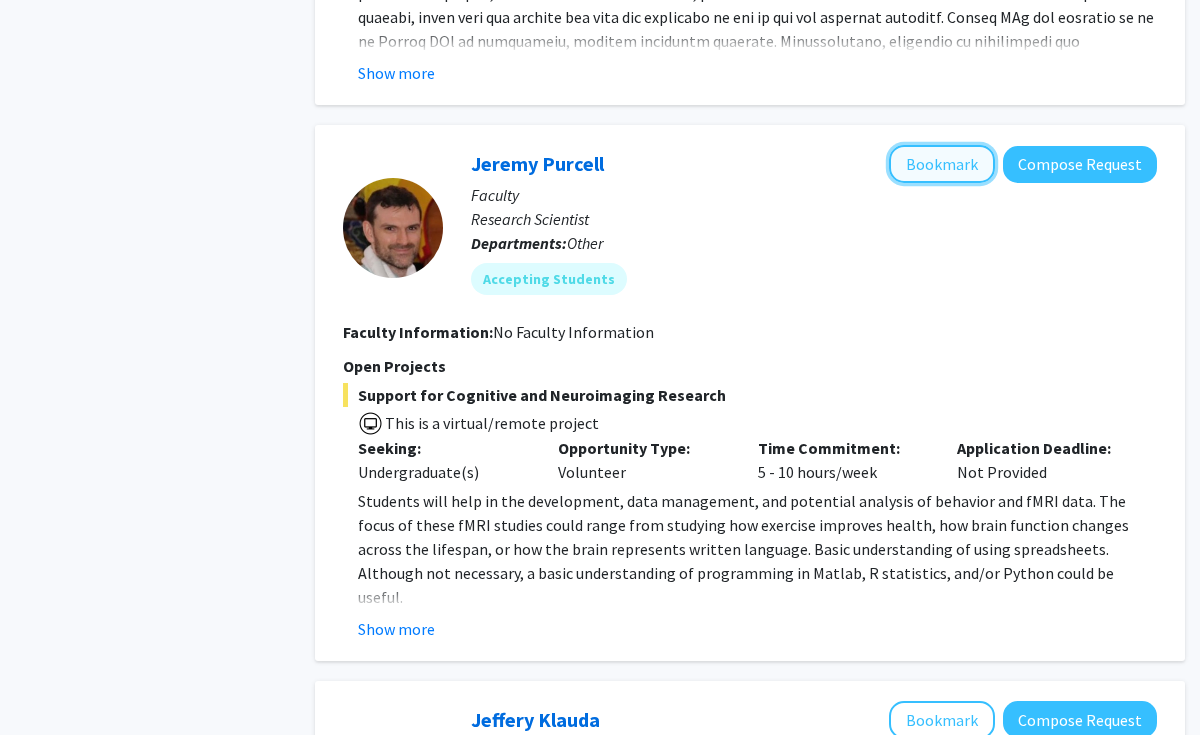 click on "Bookmark" 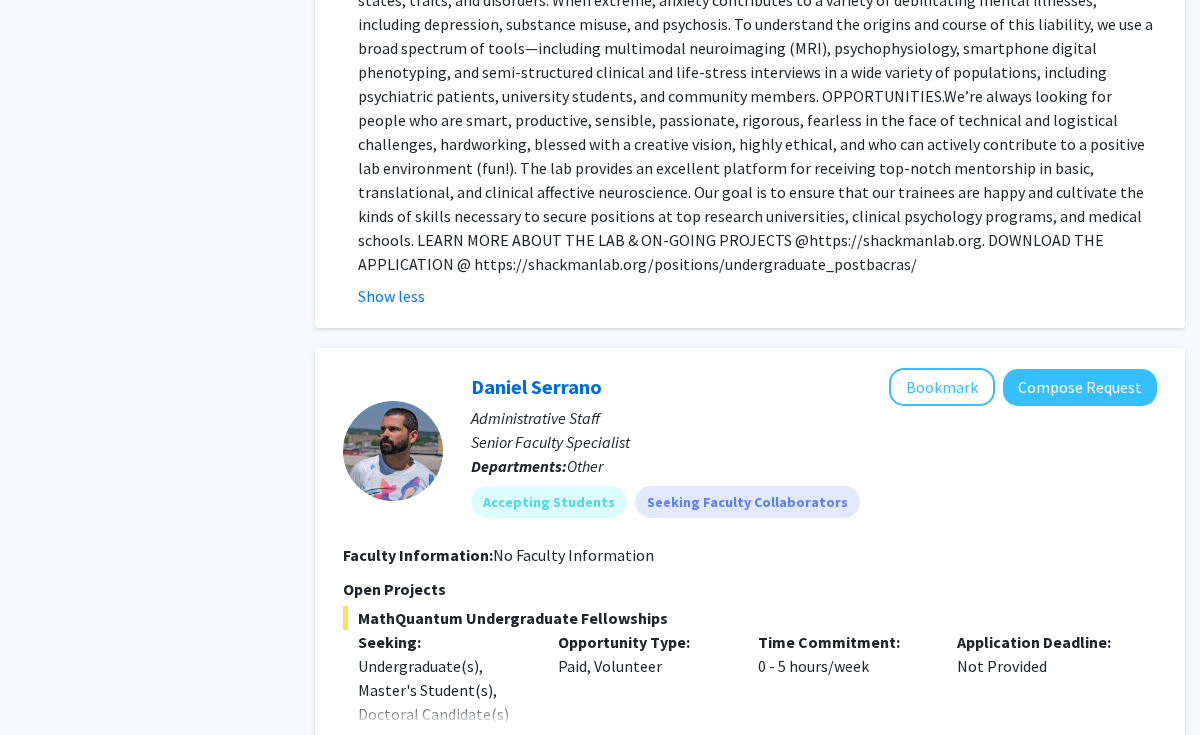 scroll, scrollTop: 5684, scrollLeft: 0, axis: vertical 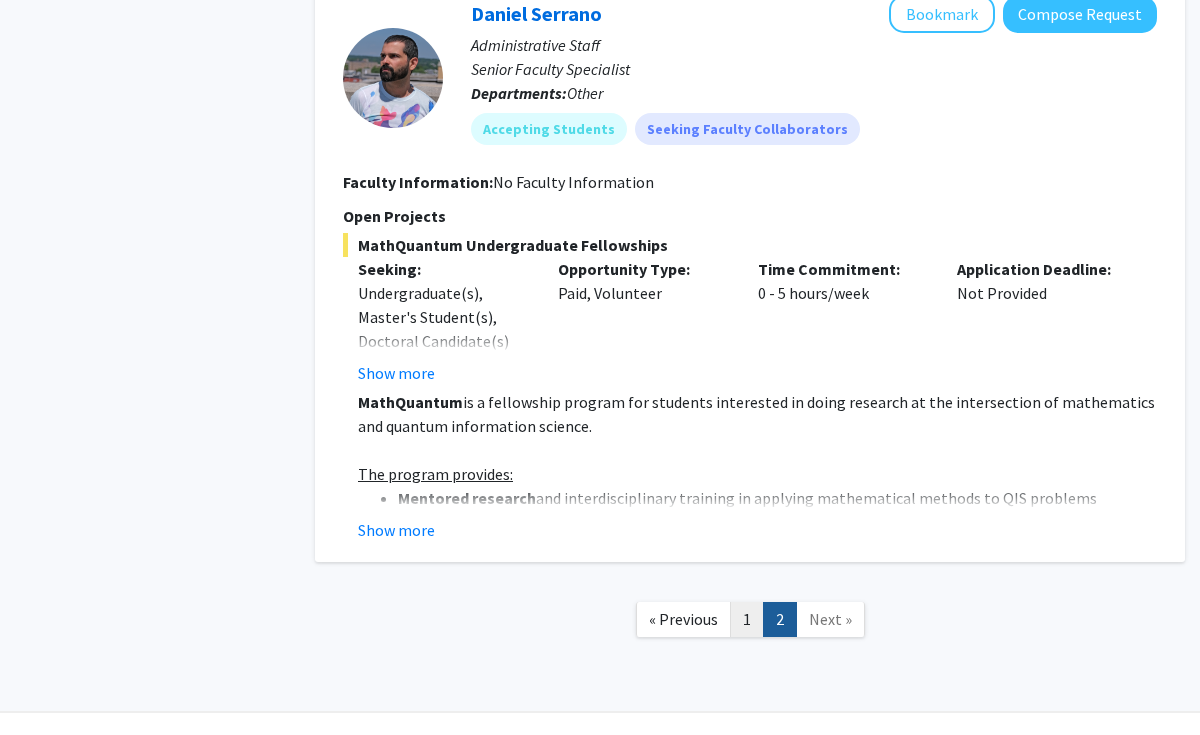 click on "1" 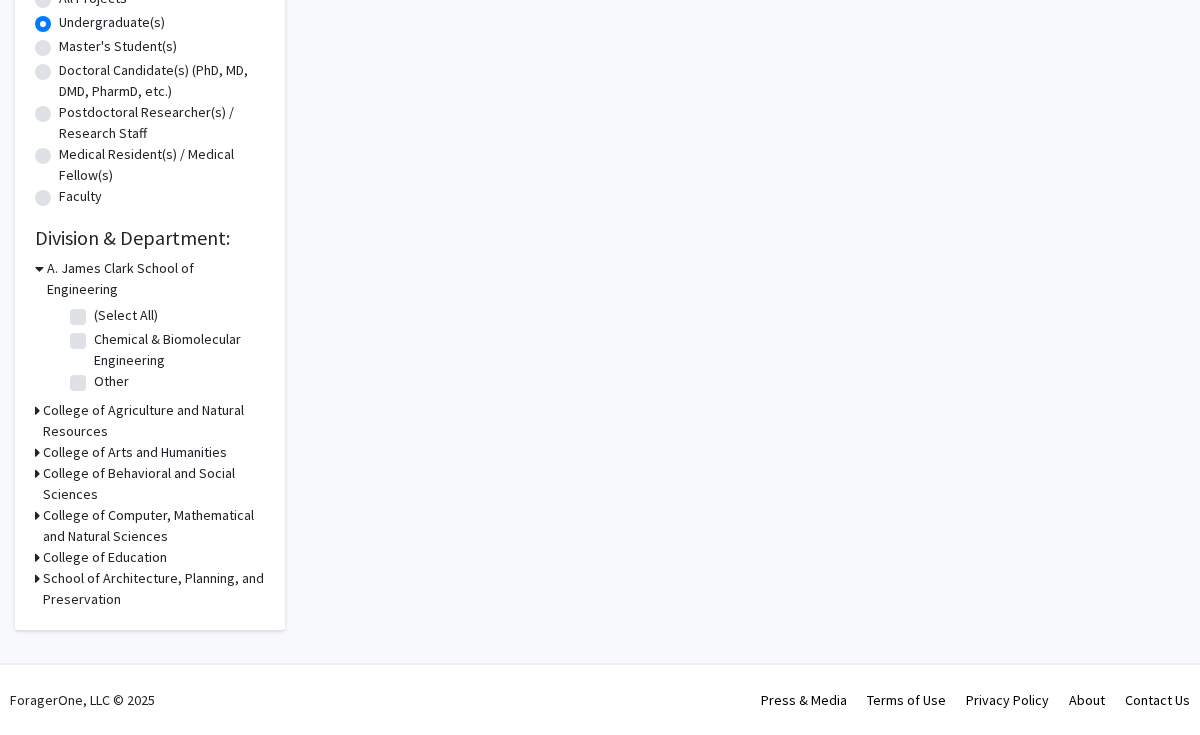 scroll, scrollTop: 0, scrollLeft: 0, axis: both 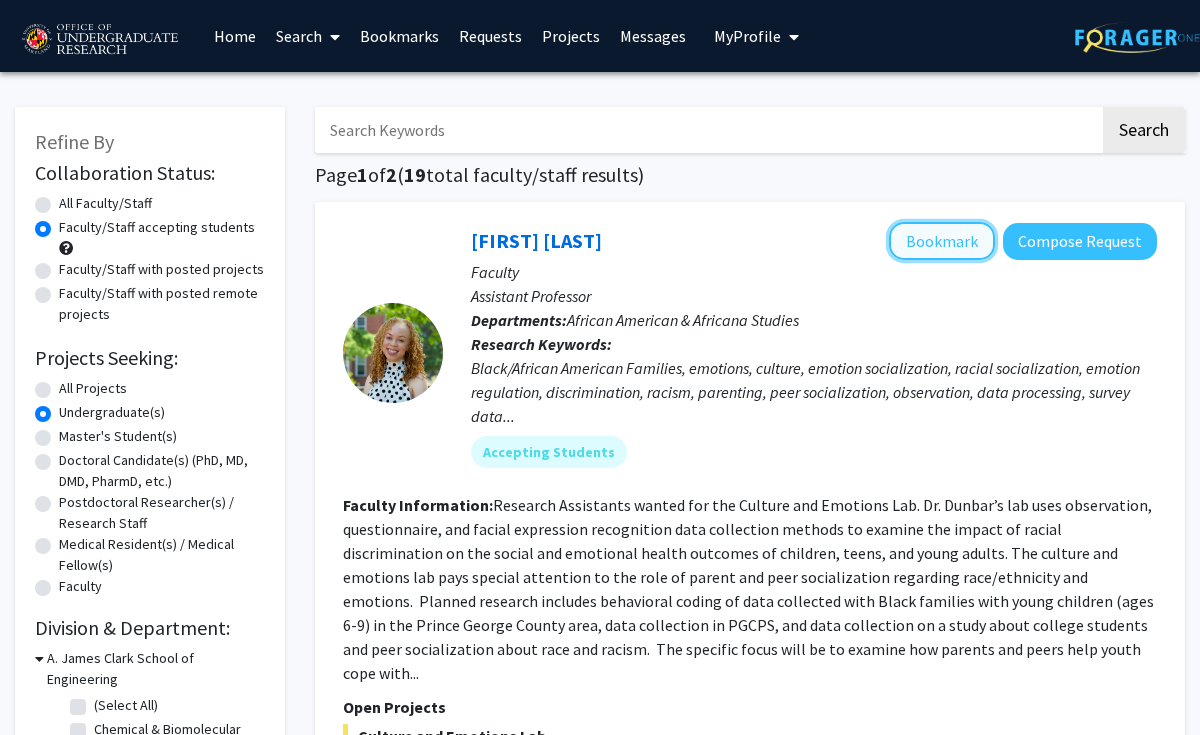click on "Bookmark" 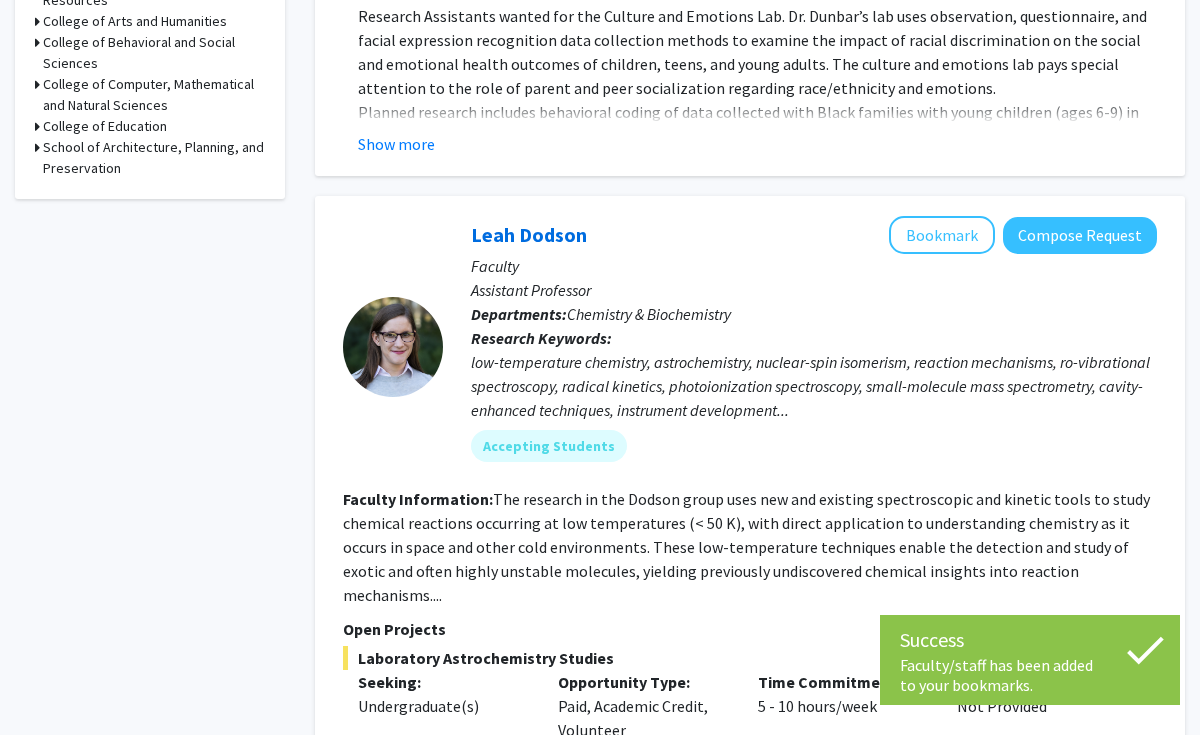 scroll, scrollTop: 826, scrollLeft: 0, axis: vertical 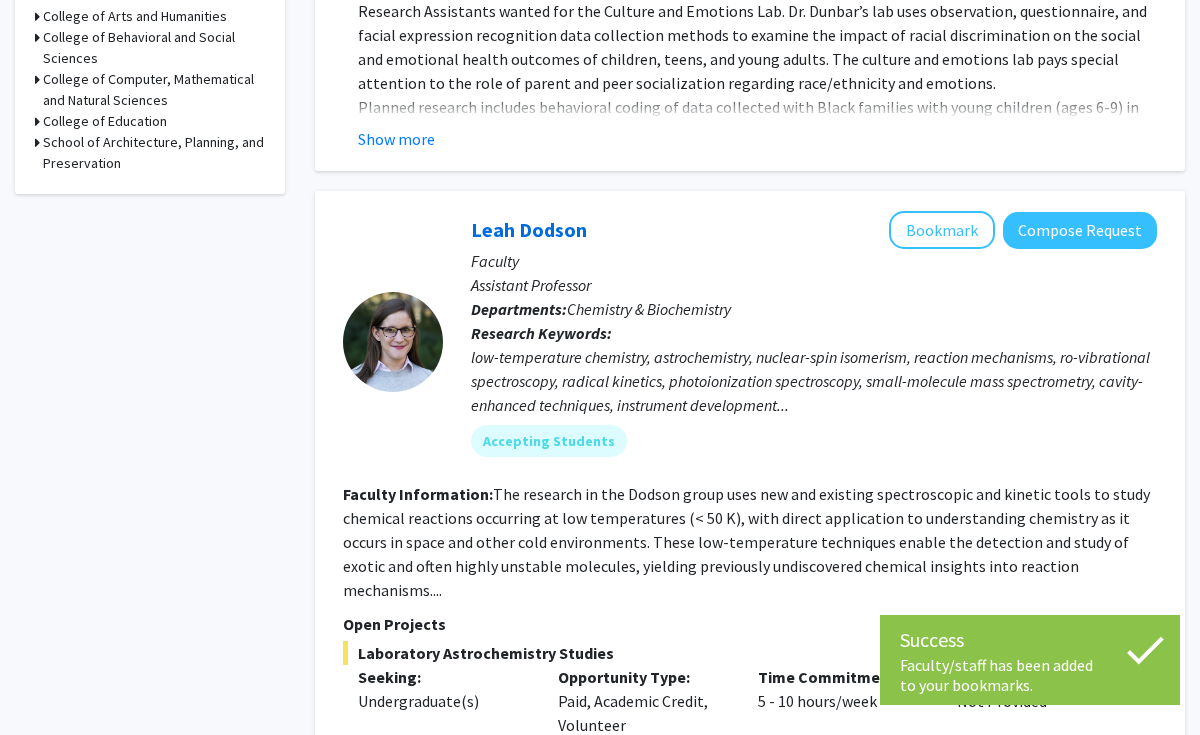 click on "[FIRST] [LAST]   Bookmark
Compose Request  Faculty Assistant Professor Departments:  Chemistry & Biochemistry Research Keywords:  low-temperature chemistry, astrochemistry, nuclear-spin isomerism, reaction mechanisms, ro-vibrational spectroscopy, radical kinetics, photoionization spectroscopy, small-molecule mass spectrometry, cavity-enhanced techniques, instrument development... Accepting Students Faculty Information:  The research in the [LAST] group uses new and existing spectroscopic and kinetic tools to study chemical reactions occurring at low temperatures (< 50 K), with direct application to understanding chemistry as it occurs in space and other cold environments. These low-temperature techniques enable the detection and study of exotic and often highly unstable molecules, yielding previously undiscovered chemical insights into reaction mechanisms.... Open Projects   Laboratory Astrochemistry Studies  Seeking: Undergraduate(s) Opportunity Type:  Paid, Academic Credit, Volunteer  Time Commitment: ." 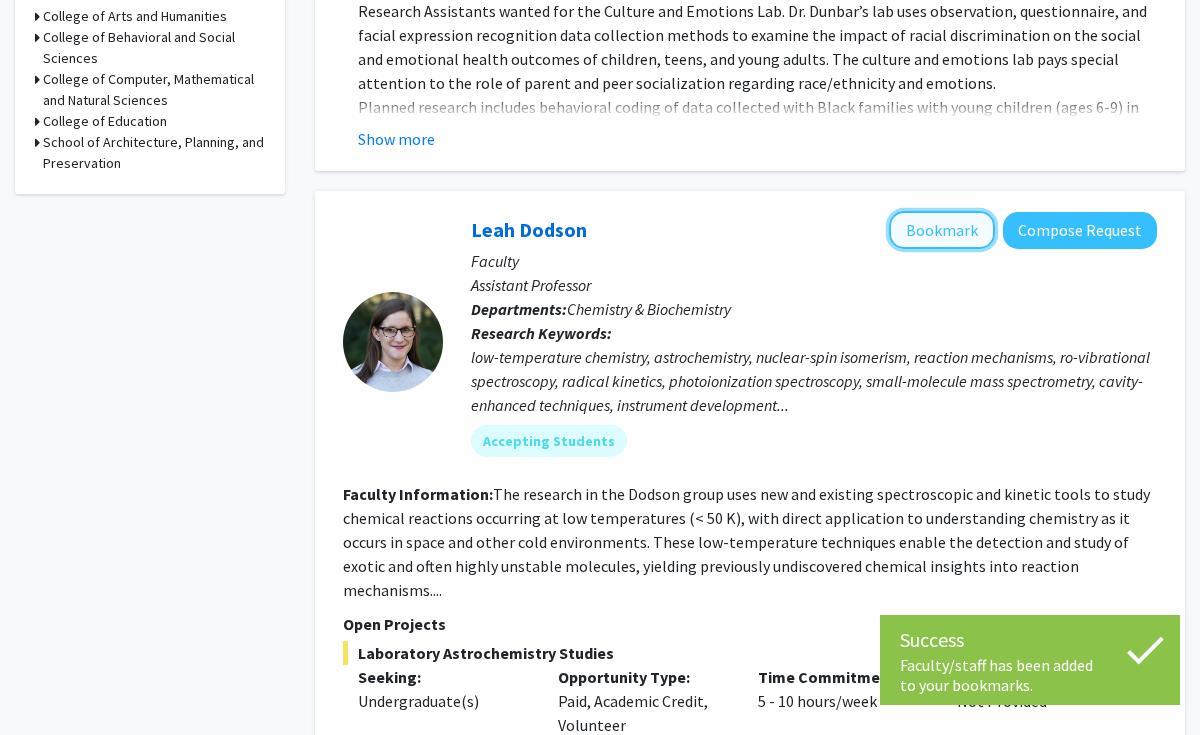 click on "Bookmark" 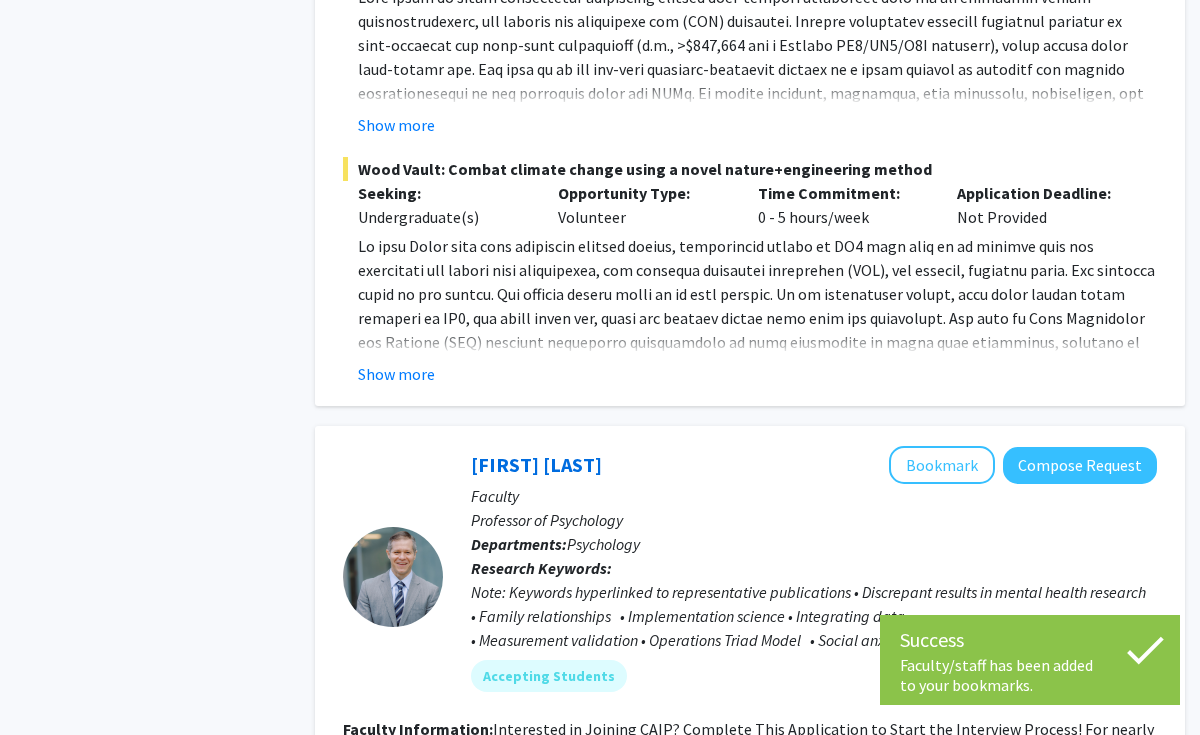 scroll, scrollTop: 2606, scrollLeft: 0, axis: vertical 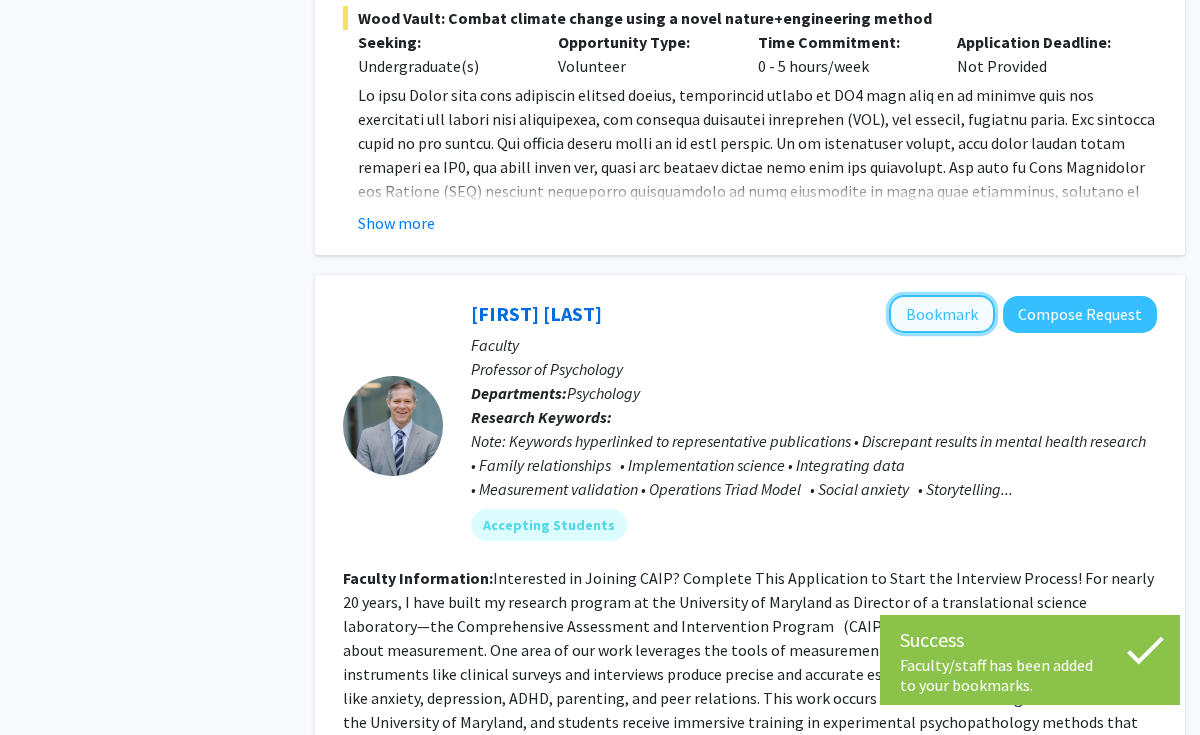 click on "Bookmark" 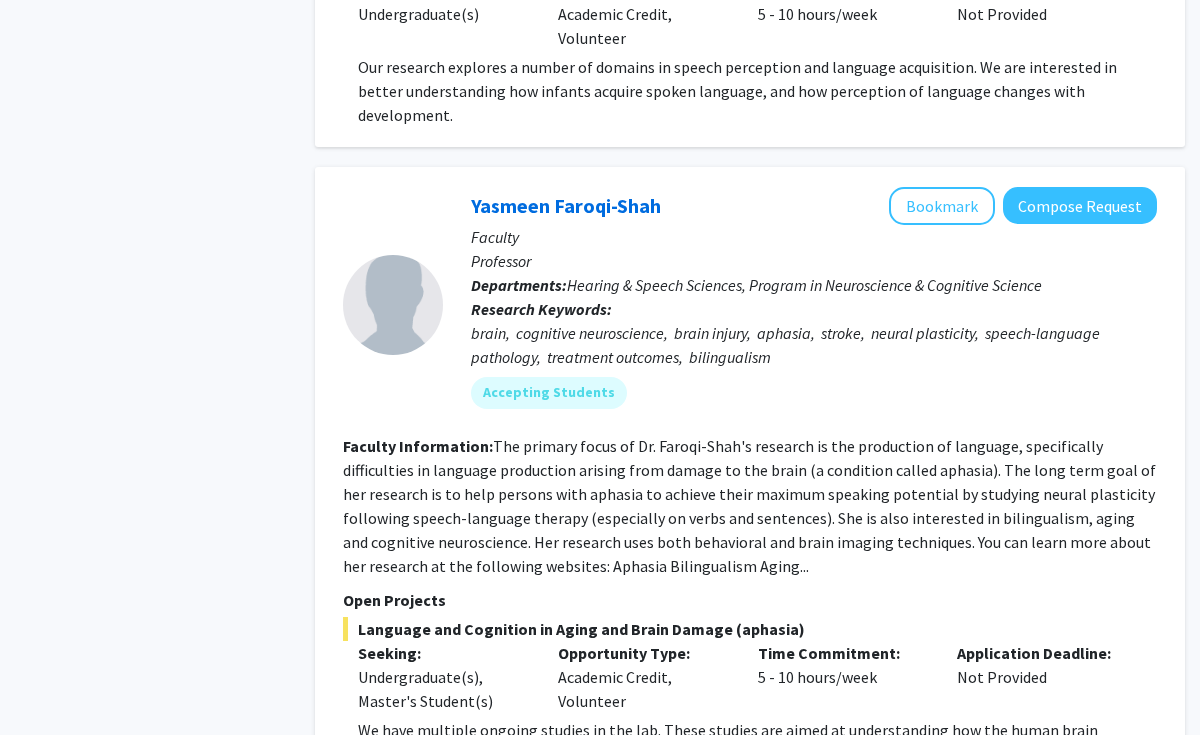 scroll, scrollTop: 4859, scrollLeft: 0, axis: vertical 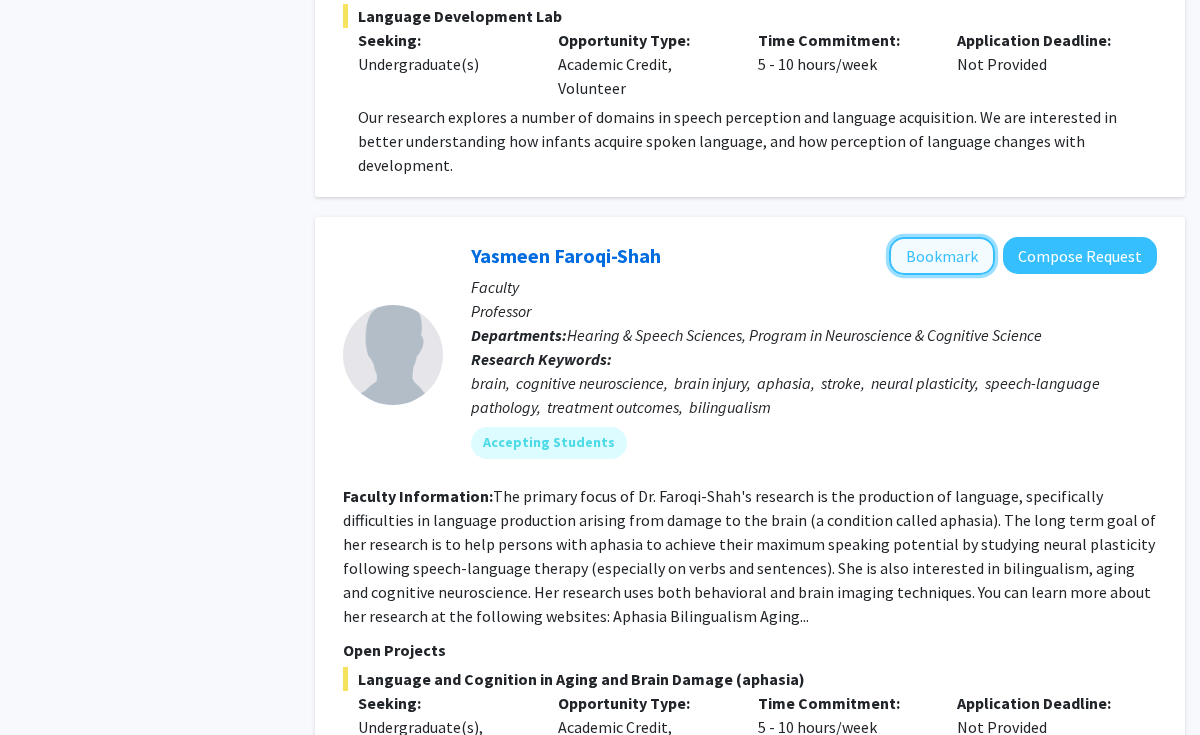 click on "Bookmark" 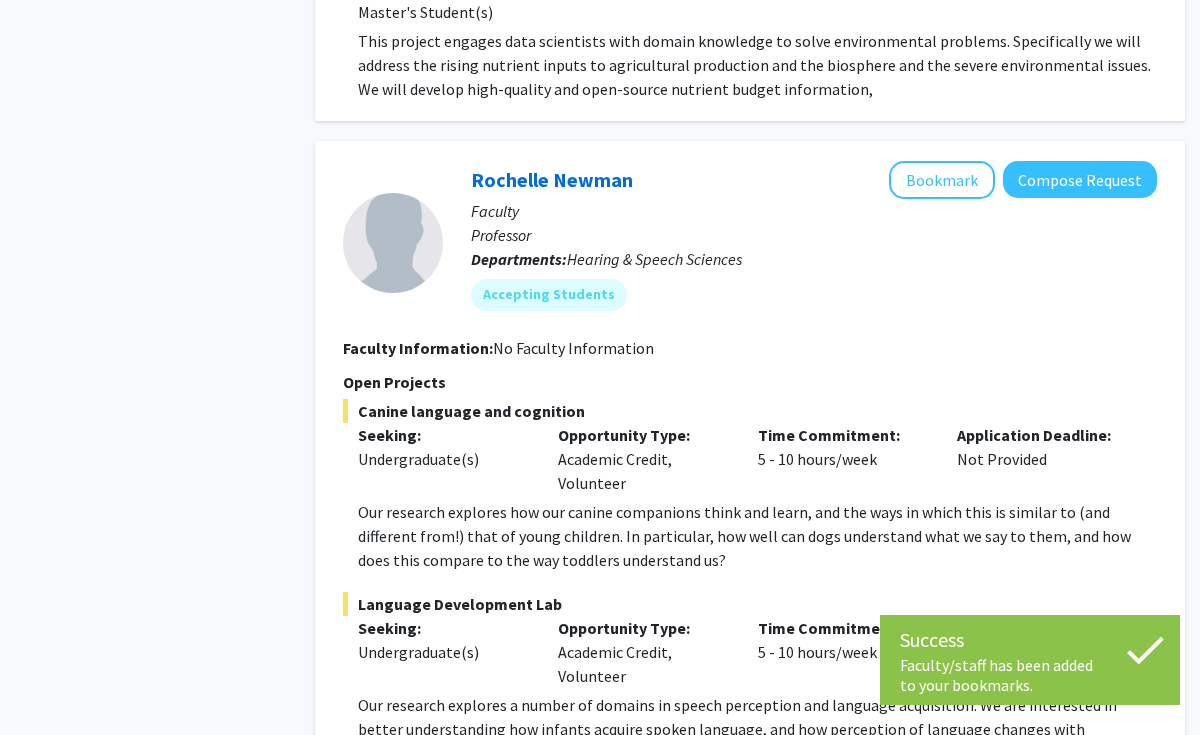 scroll, scrollTop: 4269, scrollLeft: 0, axis: vertical 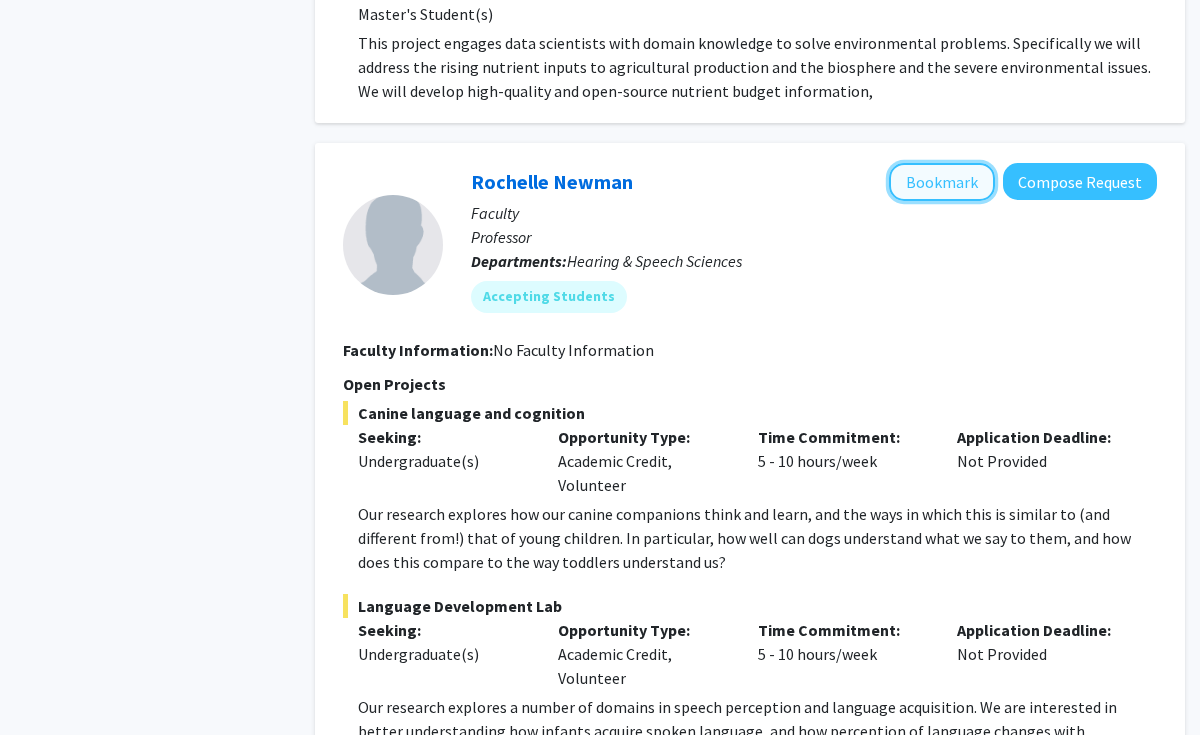 click on "Bookmark" 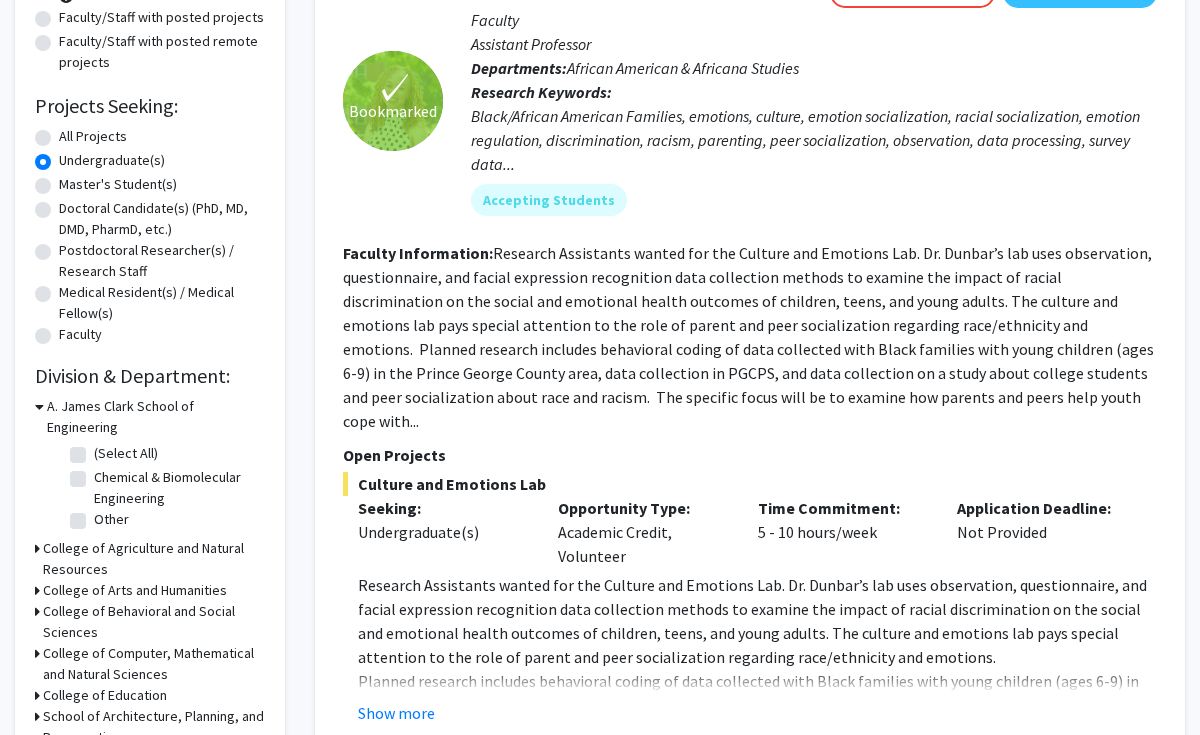 scroll, scrollTop: 0, scrollLeft: 0, axis: both 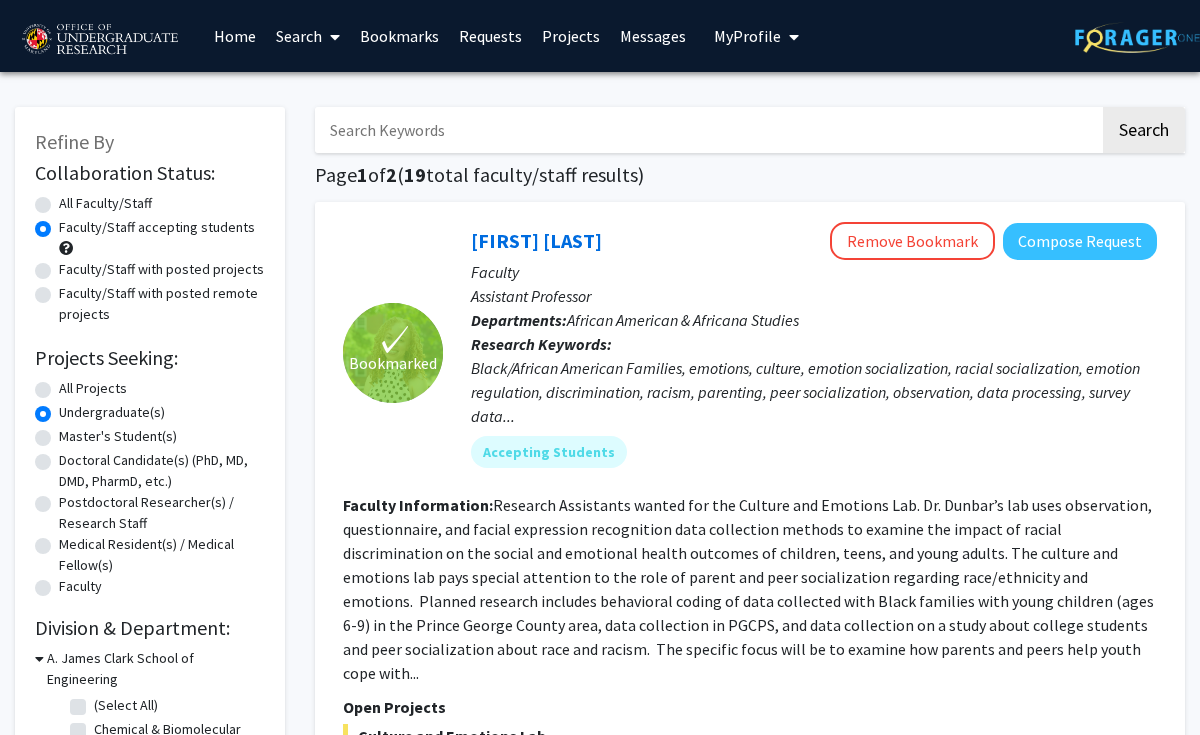 click on "Bookmarks" at bounding box center [399, 36] 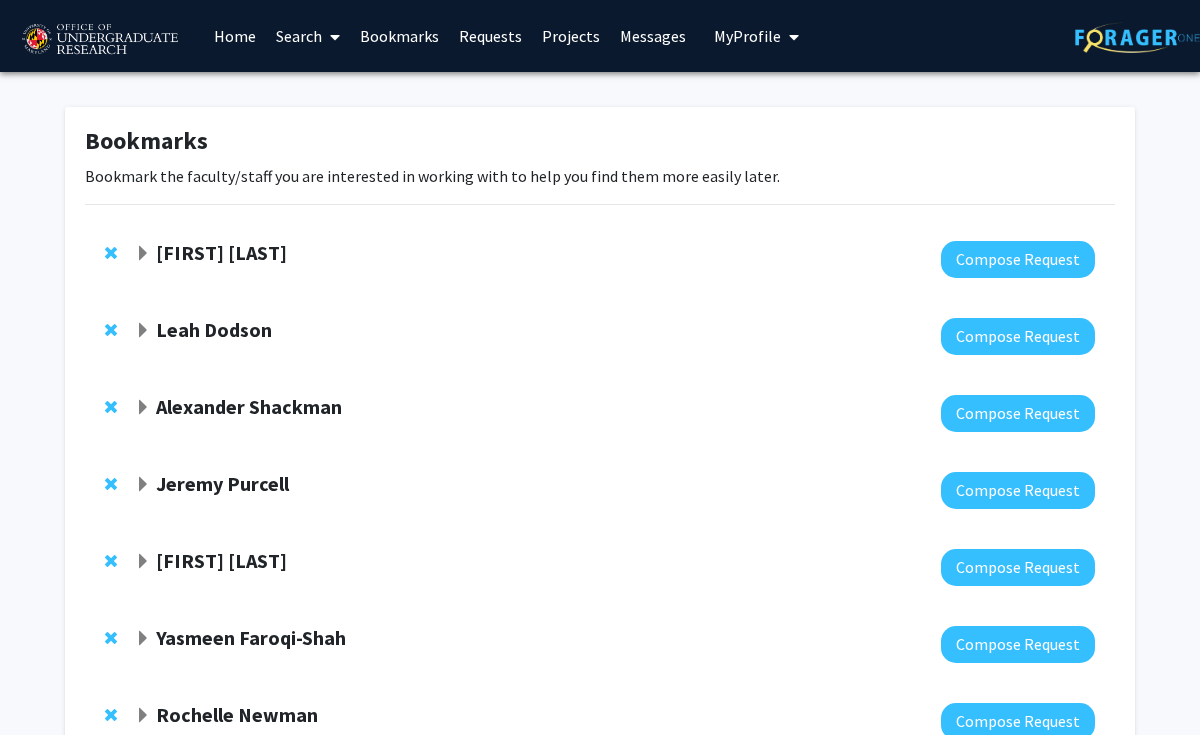 click on "Projects" at bounding box center (571, 36) 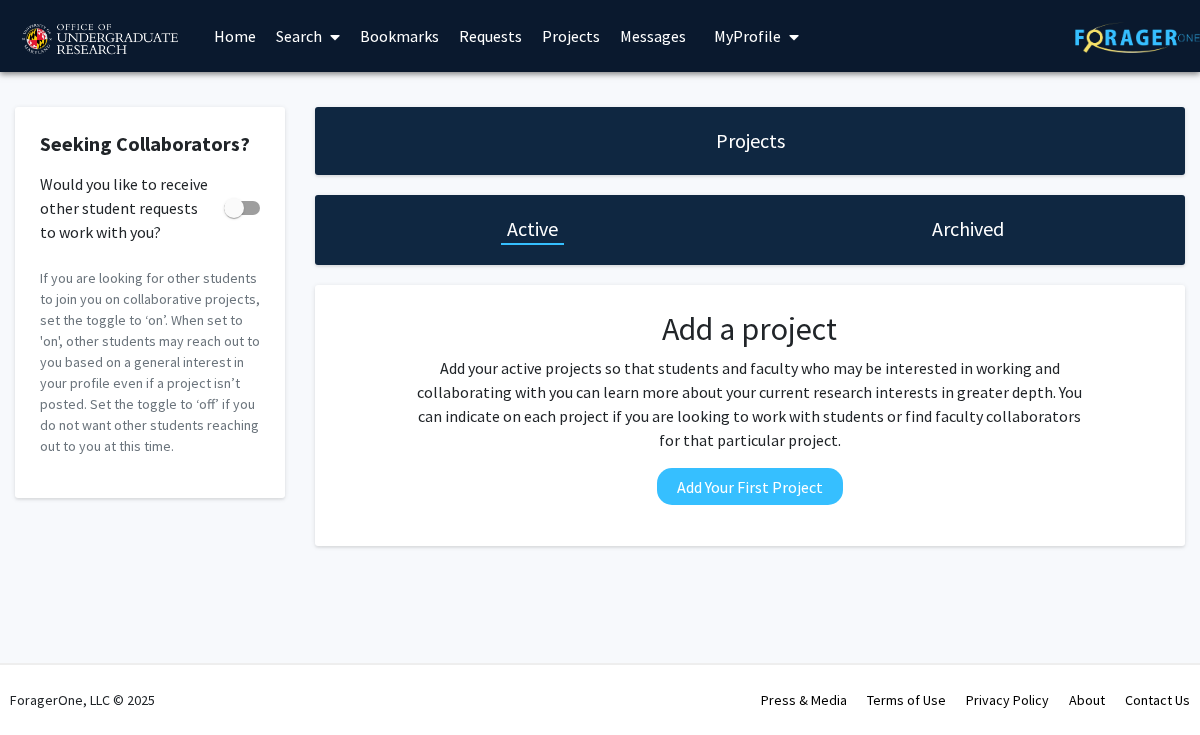 click on "Bookmarks" at bounding box center [399, 36] 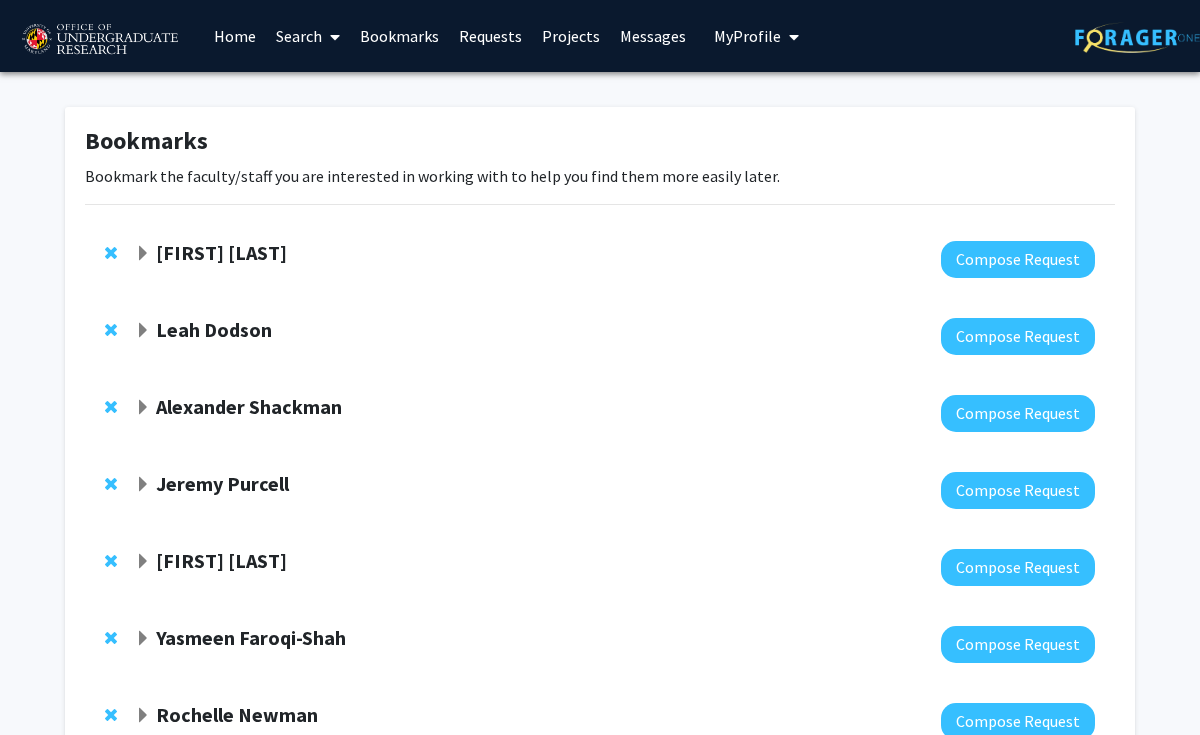 click on "[FIRST]  [LAST]  Compose Request" 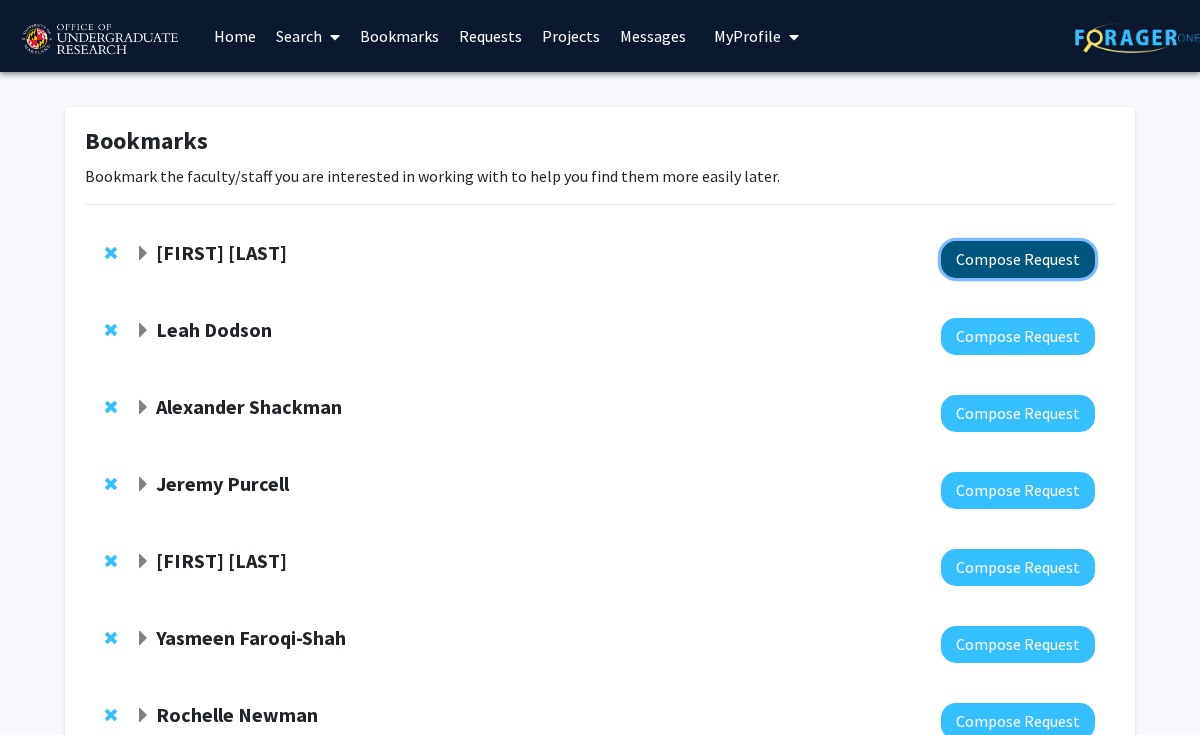 click on "Compose Request" 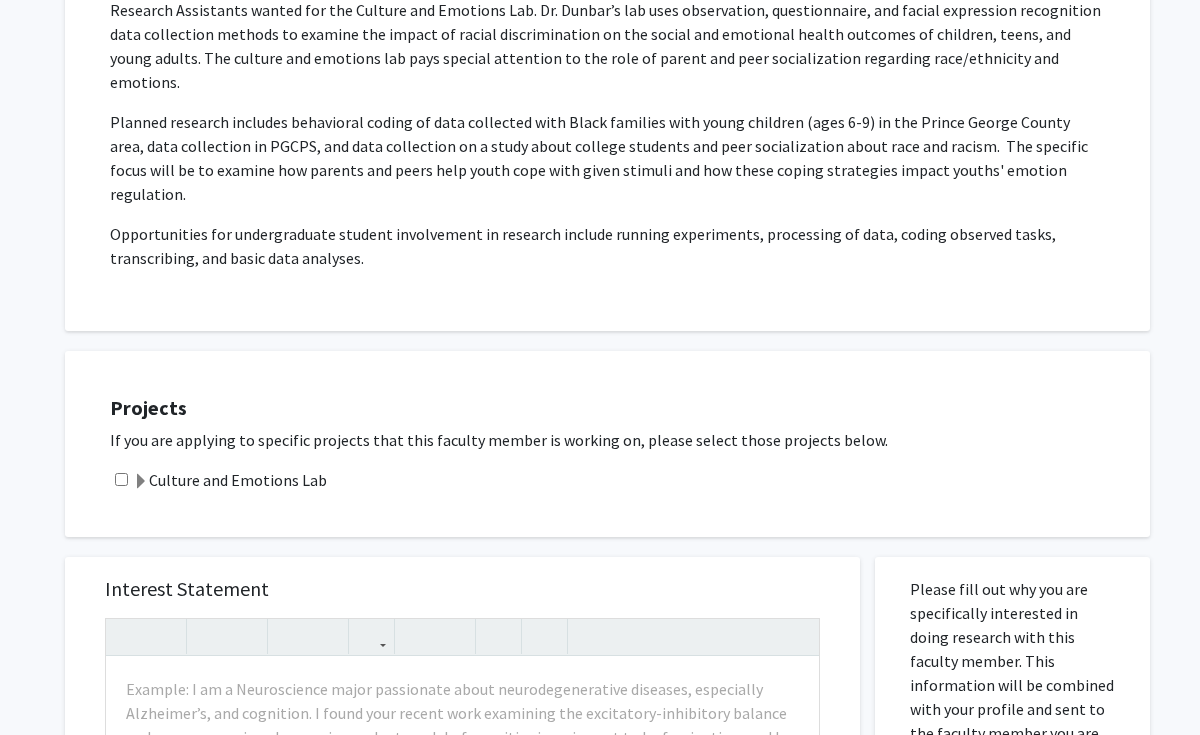 scroll, scrollTop: 447, scrollLeft: 0, axis: vertical 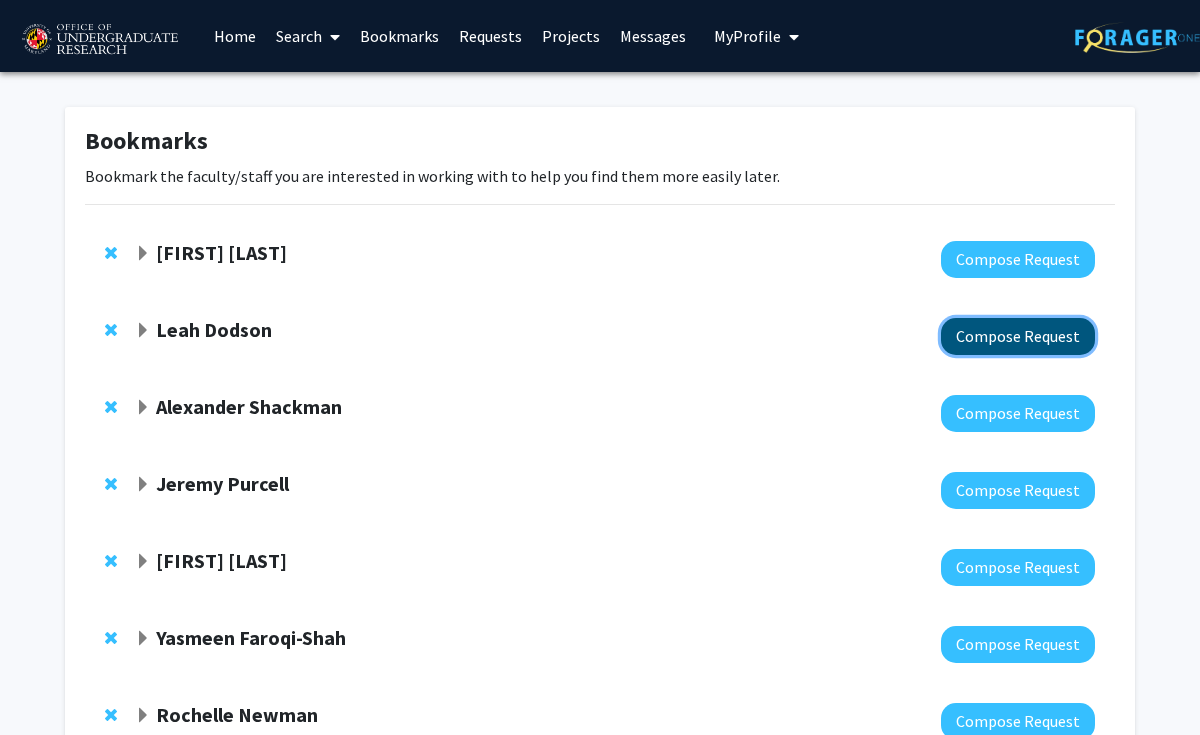 click on "Compose Request" 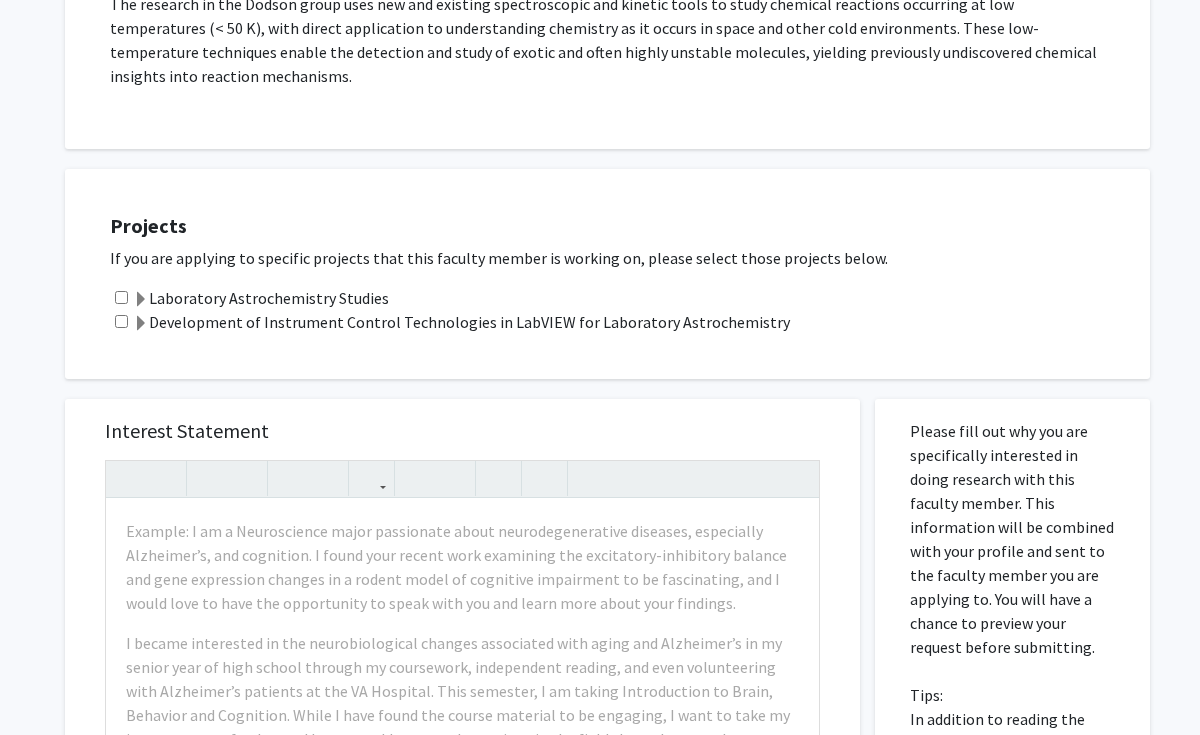 scroll, scrollTop: 457, scrollLeft: 0, axis: vertical 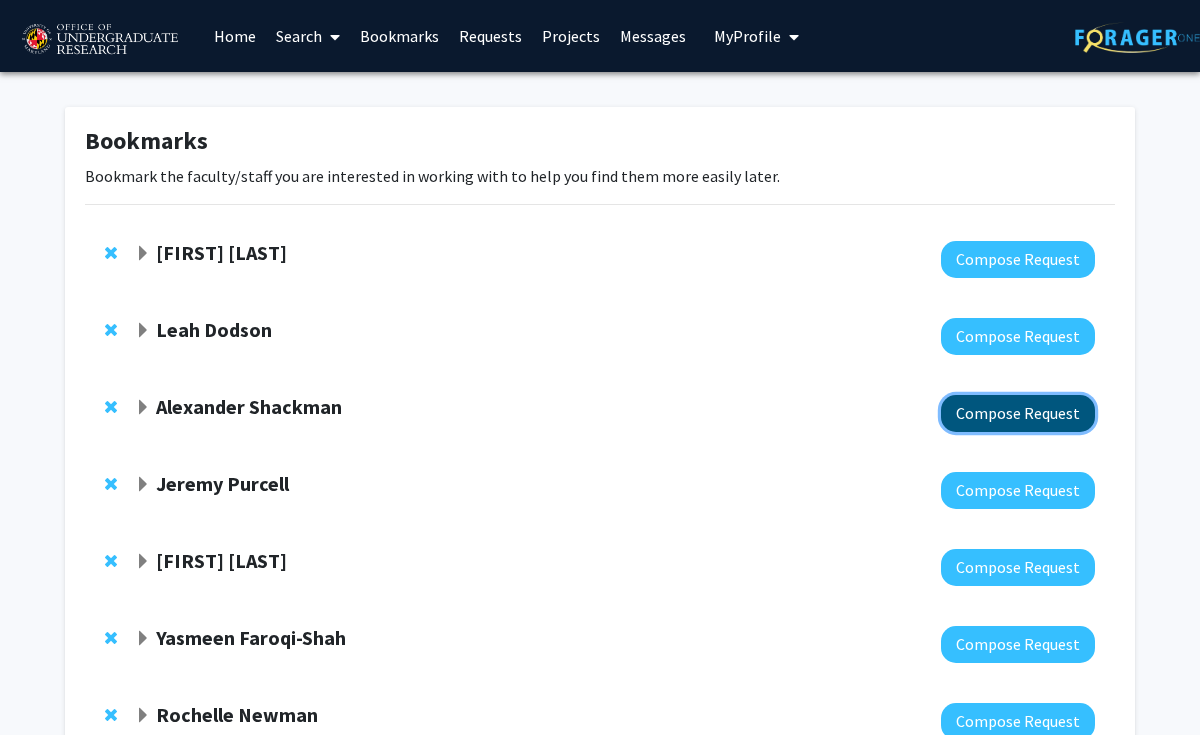 click on "Compose Request" 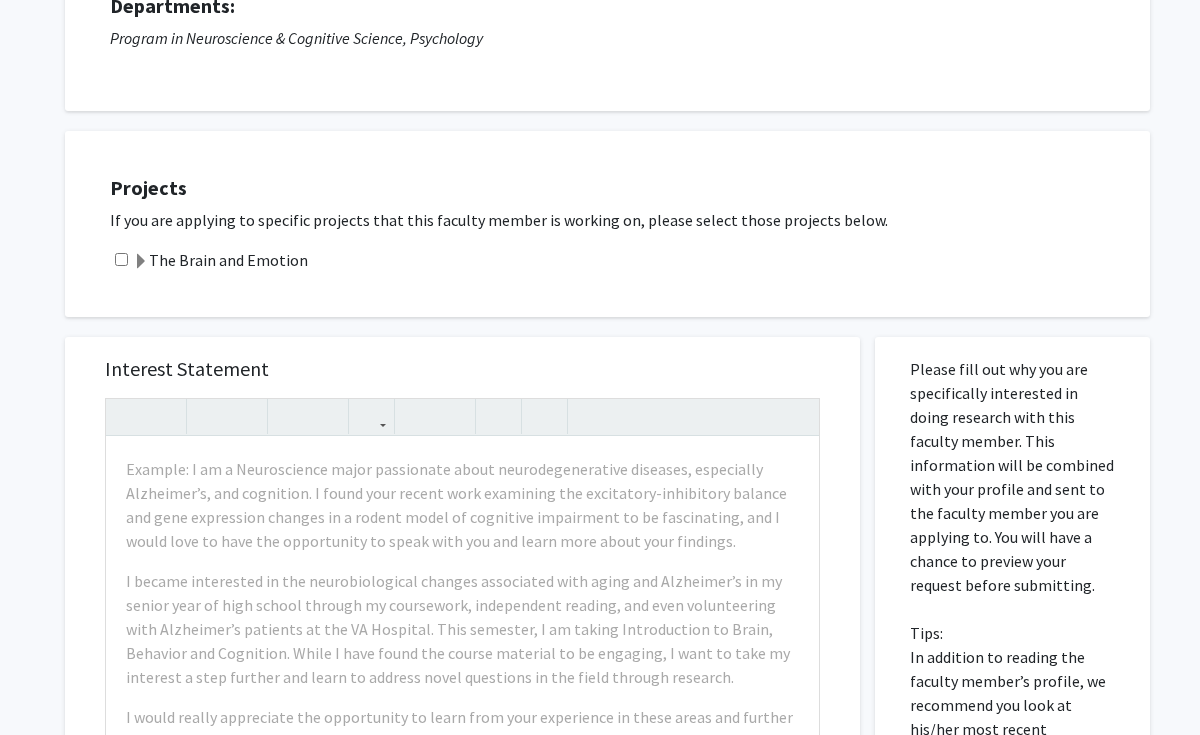 scroll, scrollTop: 222, scrollLeft: 0, axis: vertical 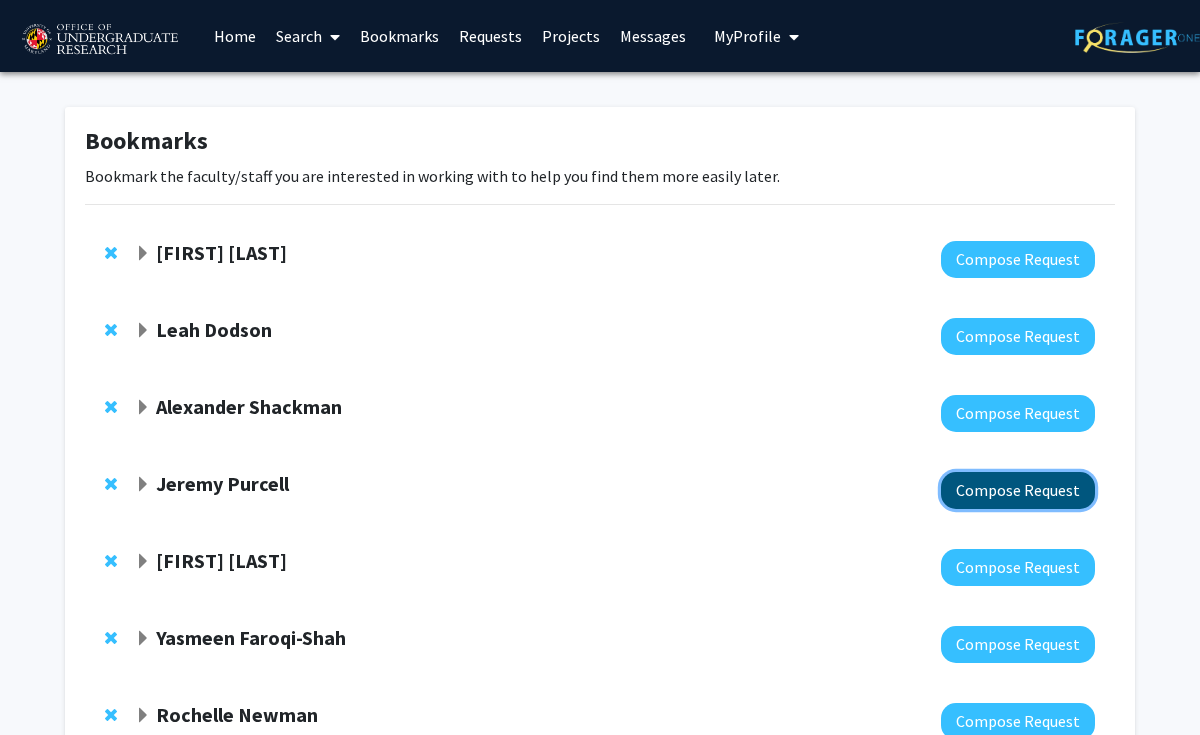 click on "Compose Request" 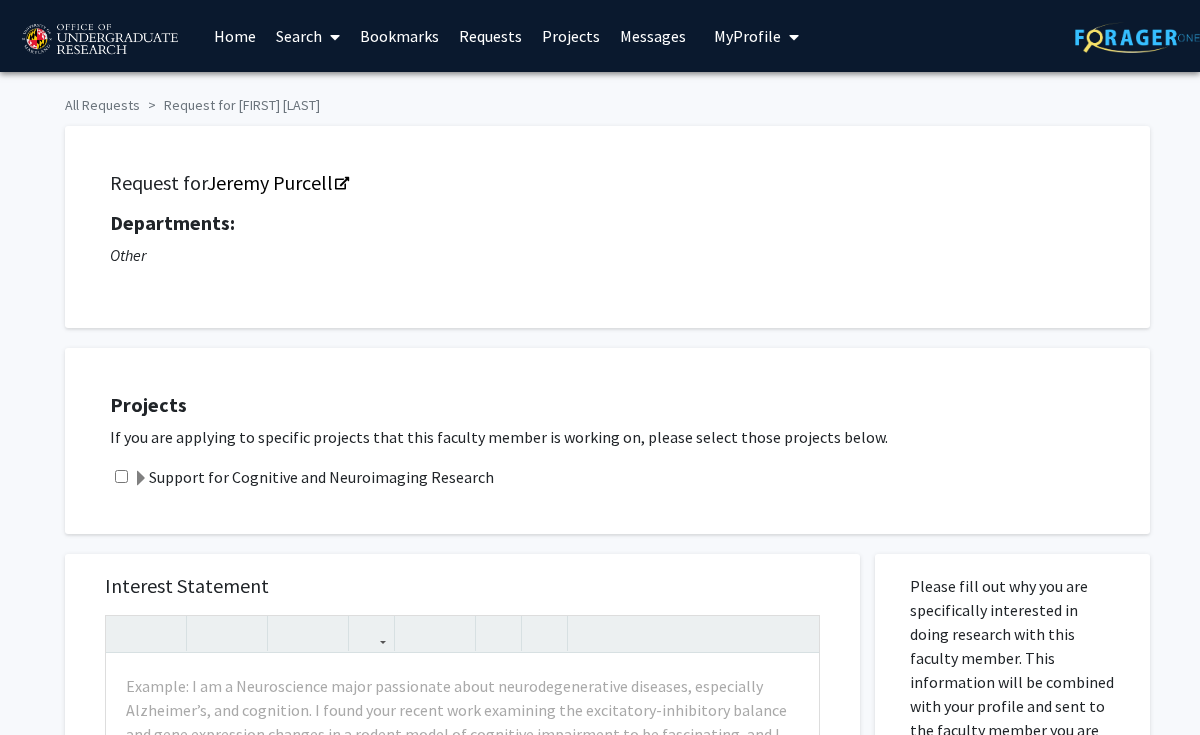scroll, scrollTop: 9, scrollLeft: 0, axis: vertical 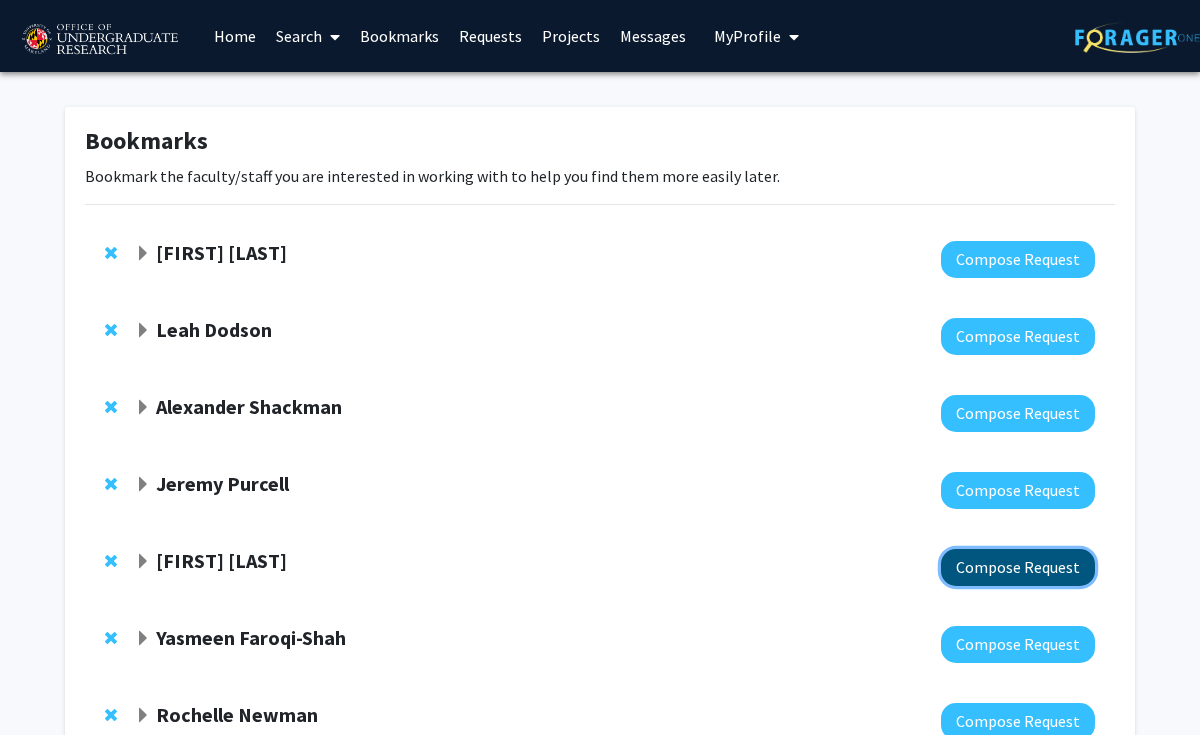 click on "Compose Request" 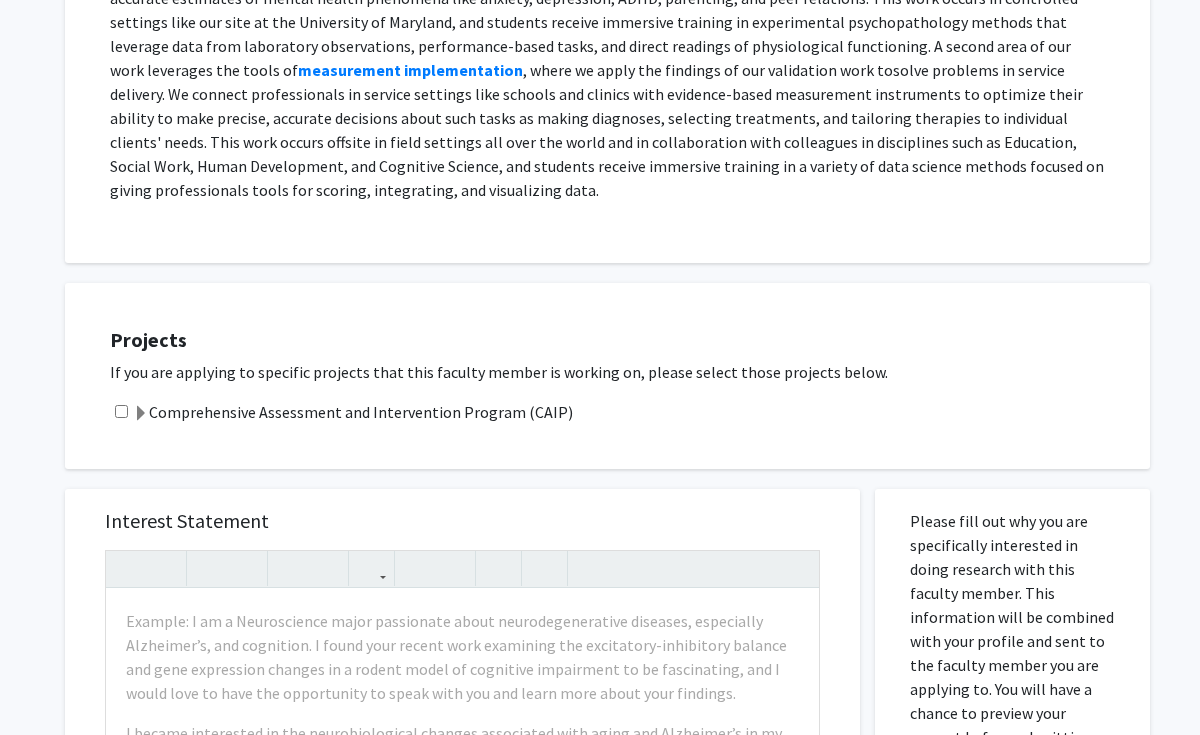scroll, scrollTop: 835, scrollLeft: 0, axis: vertical 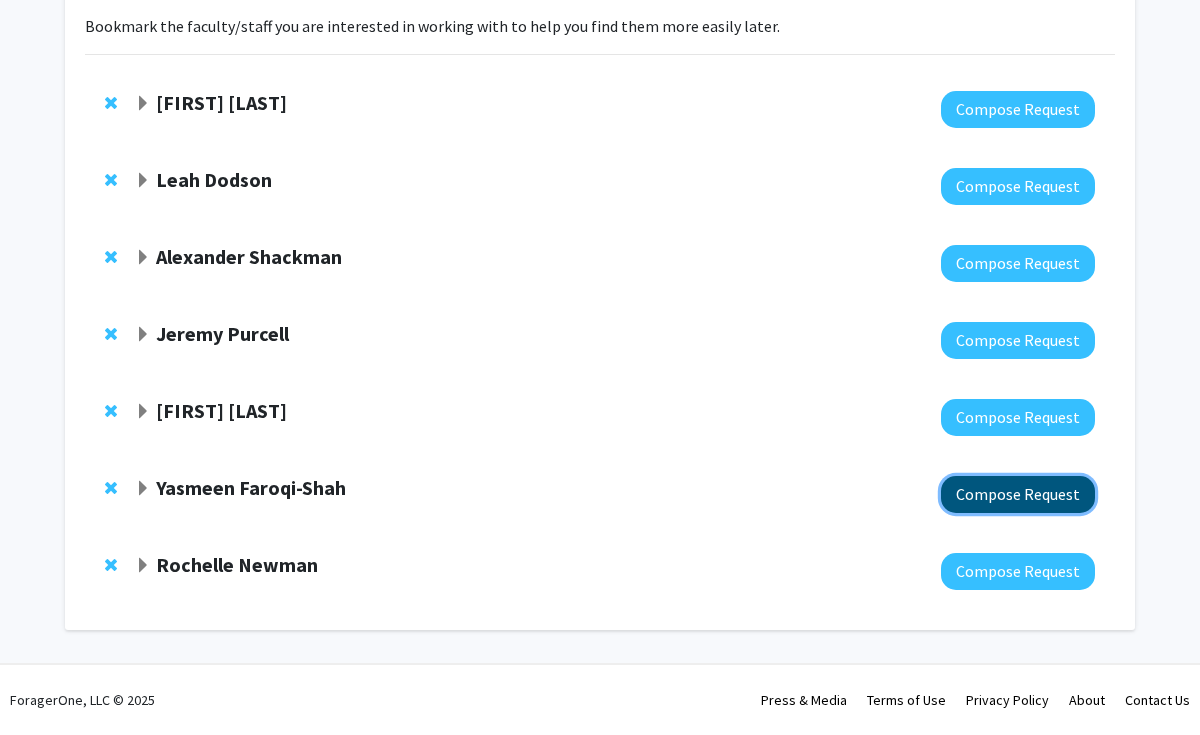 click on "Compose Request" 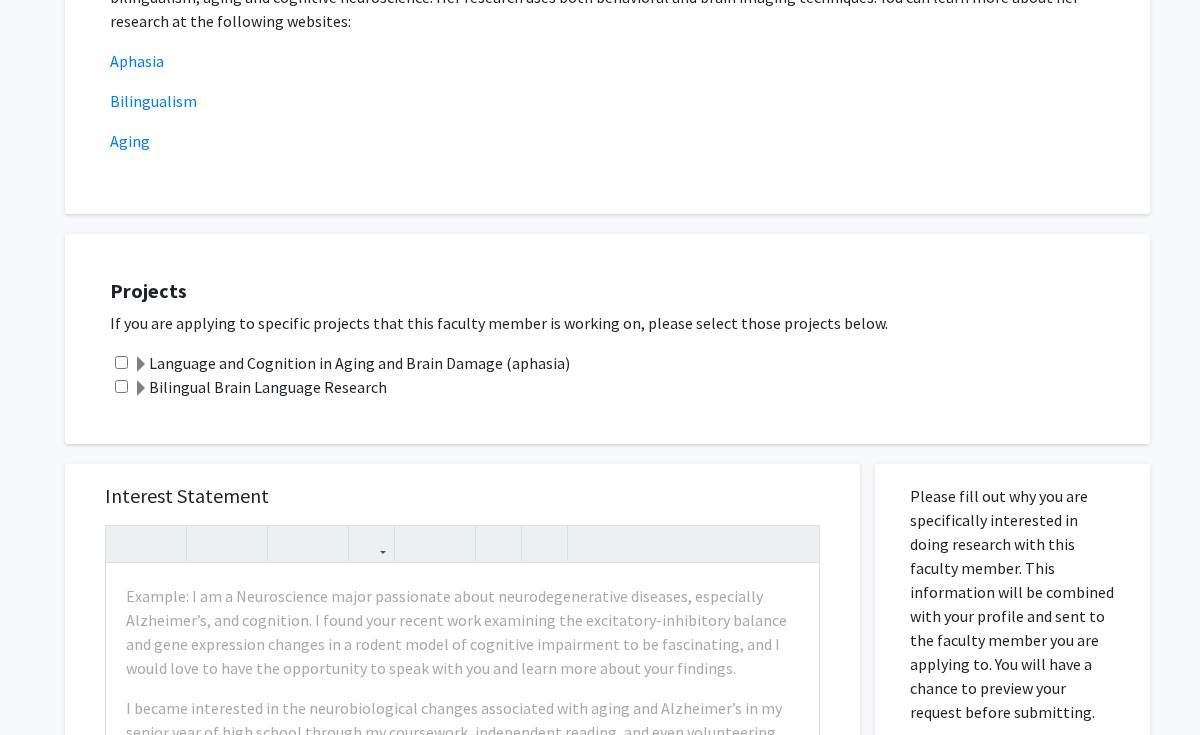 scroll, scrollTop: 501, scrollLeft: 0, axis: vertical 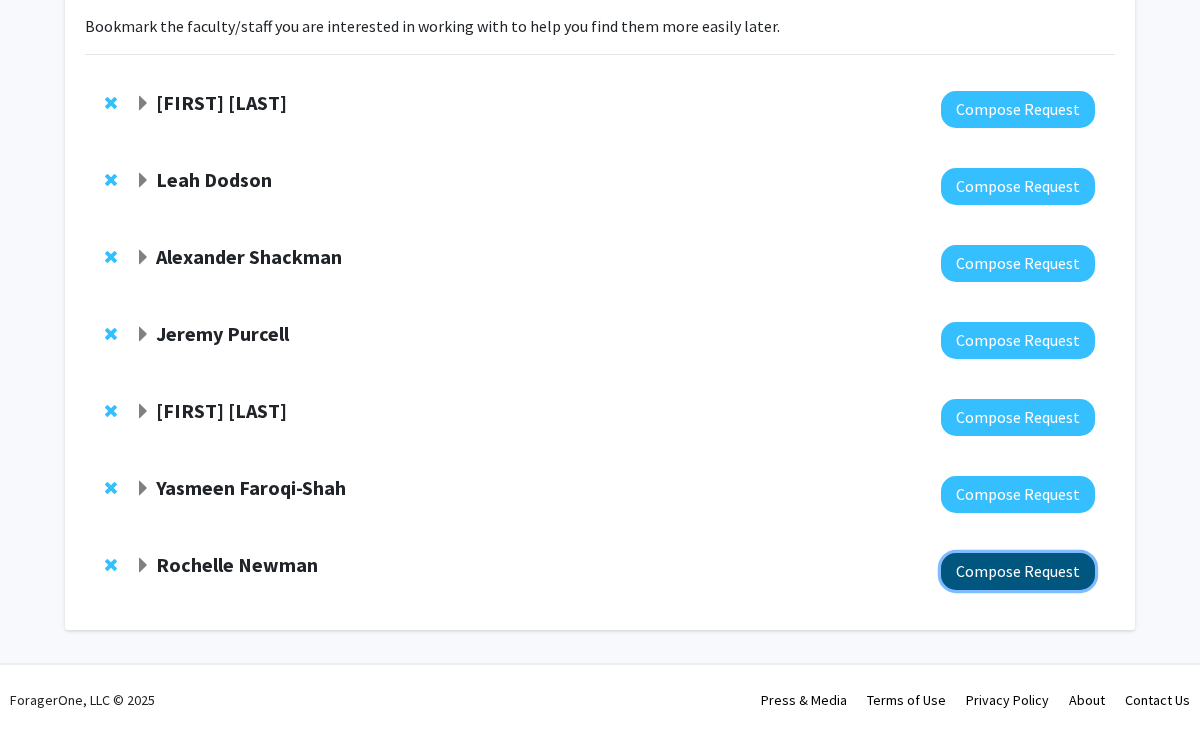 click on "Compose Request" 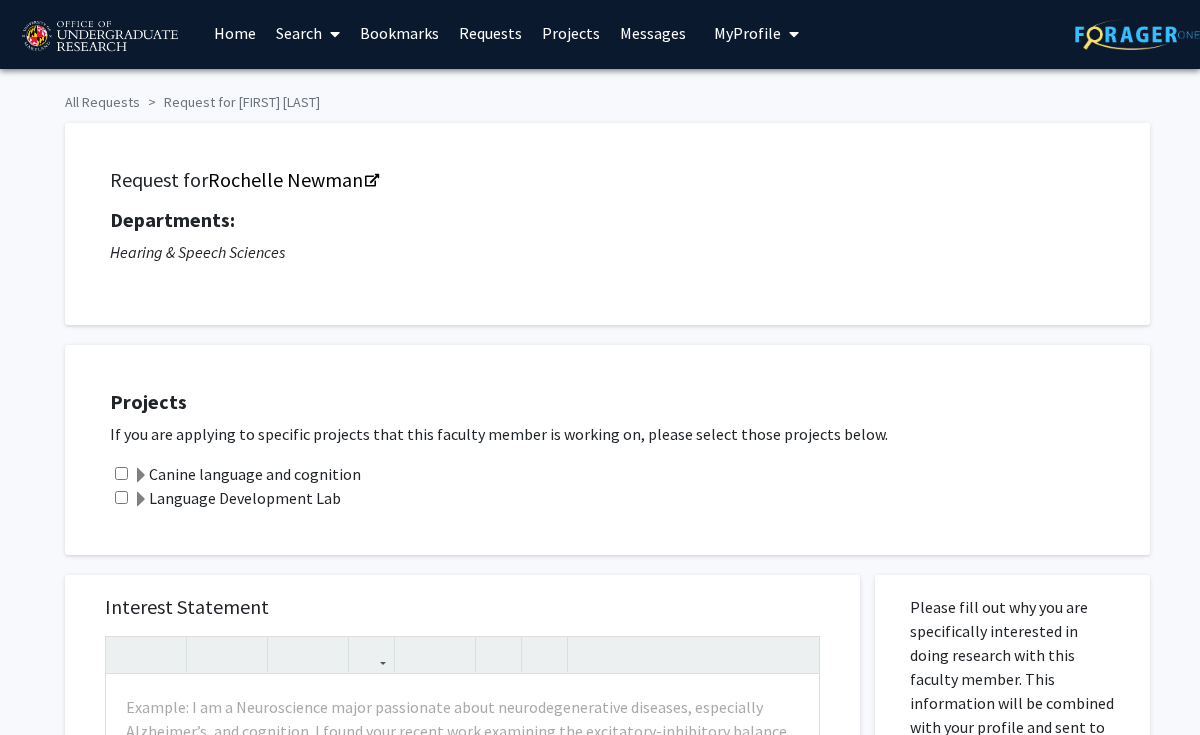 scroll, scrollTop: 0, scrollLeft: 0, axis: both 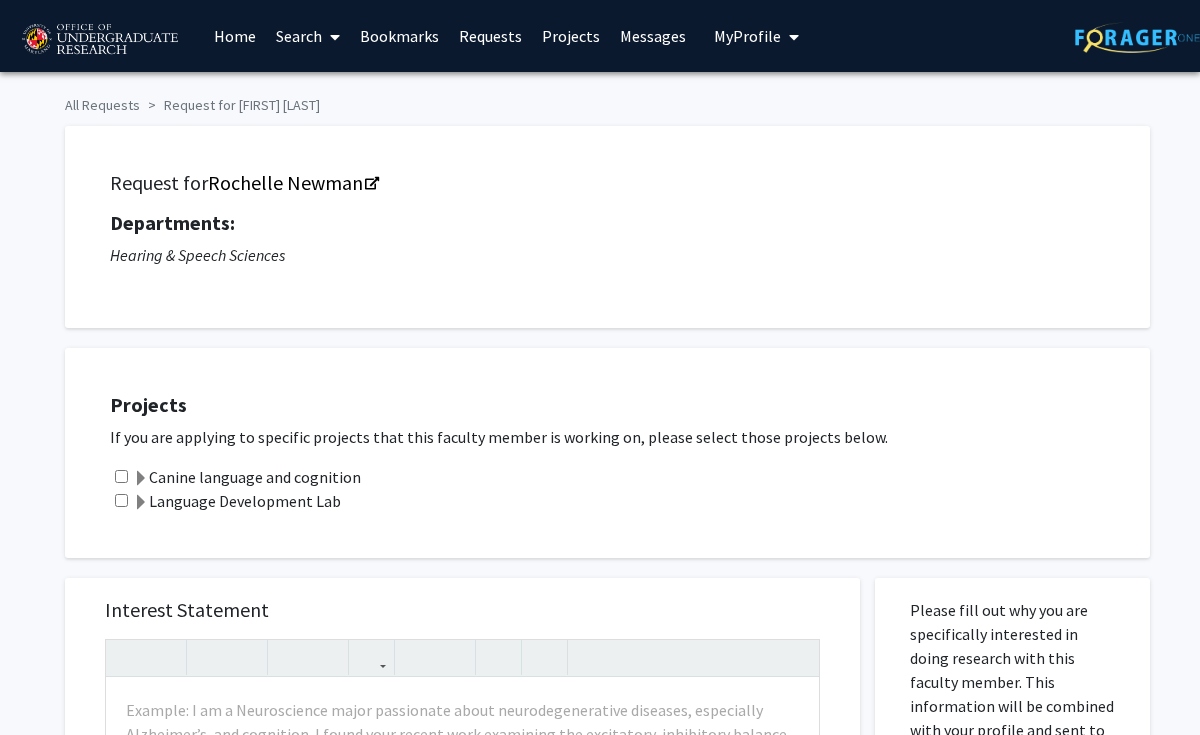 click on "Bookmarks" at bounding box center (399, 36) 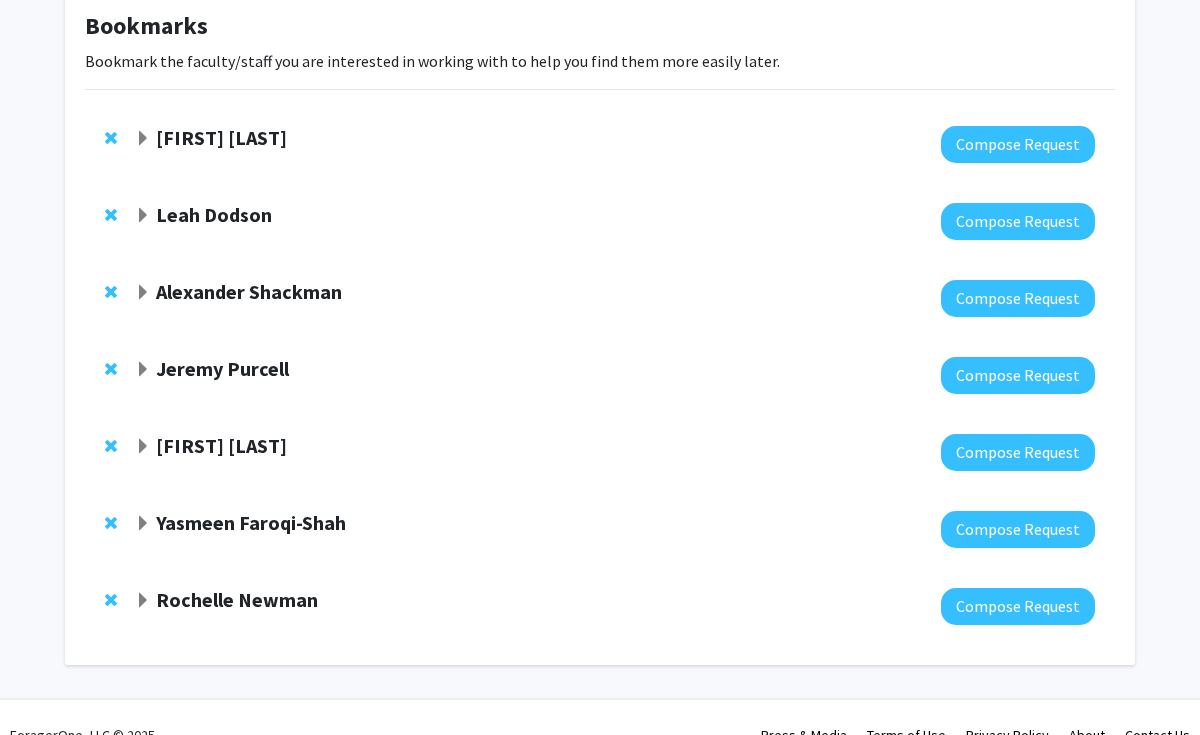 scroll, scrollTop: 121, scrollLeft: 0, axis: vertical 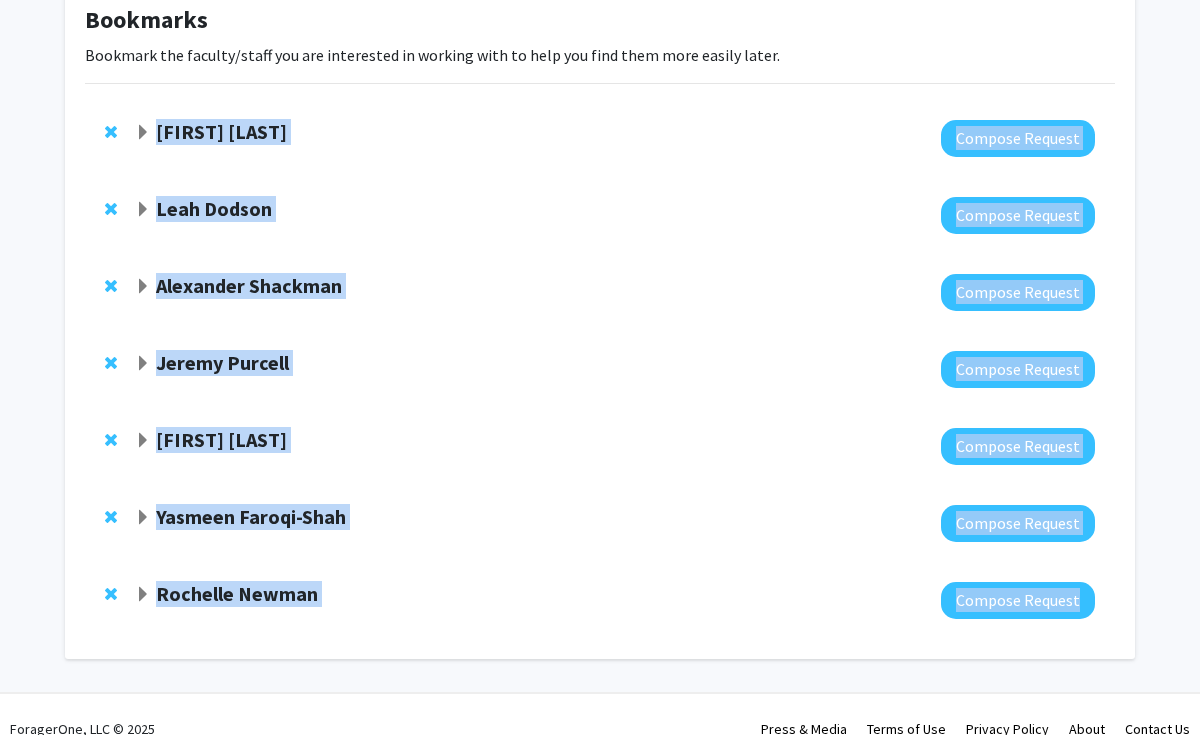 drag, startPoint x: 135, startPoint y: 120, endPoint x: 391, endPoint y: 609, distance: 551.9574 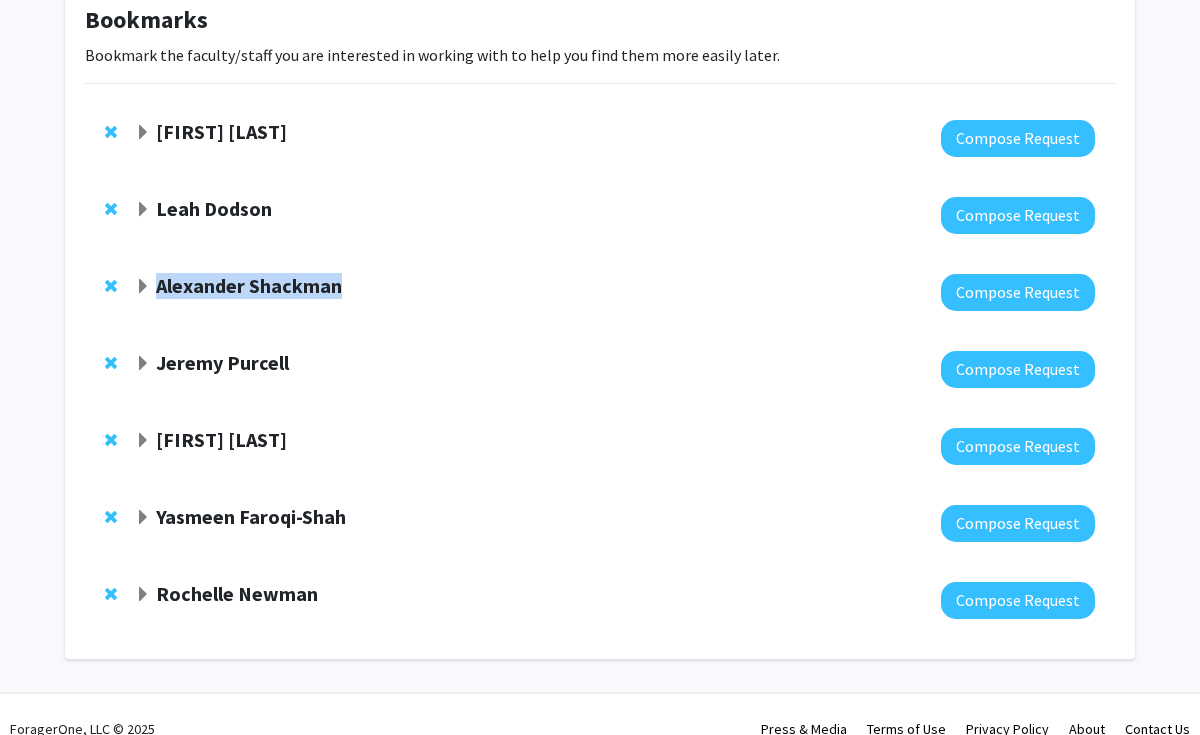 drag, startPoint x: 344, startPoint y: 291, endPoint x: 155, endPoint y: 275, distance: 189.67604 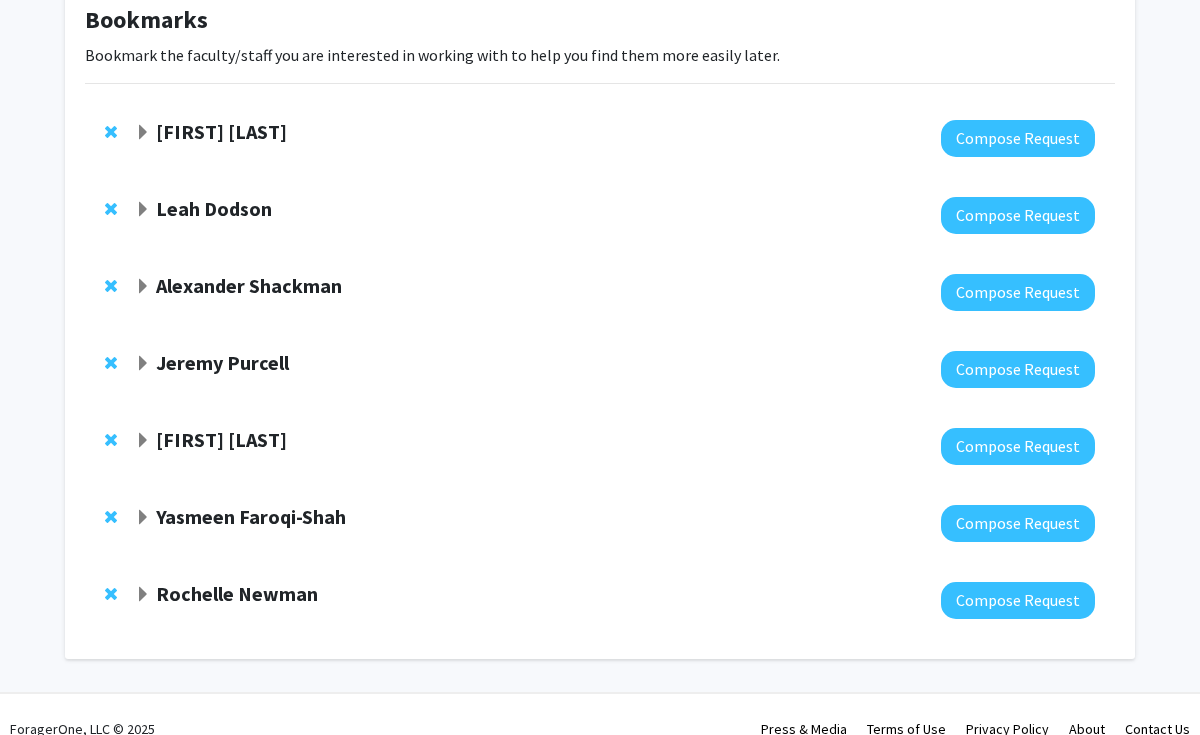 click on "[FIRST] [LAST]  Compose Request" 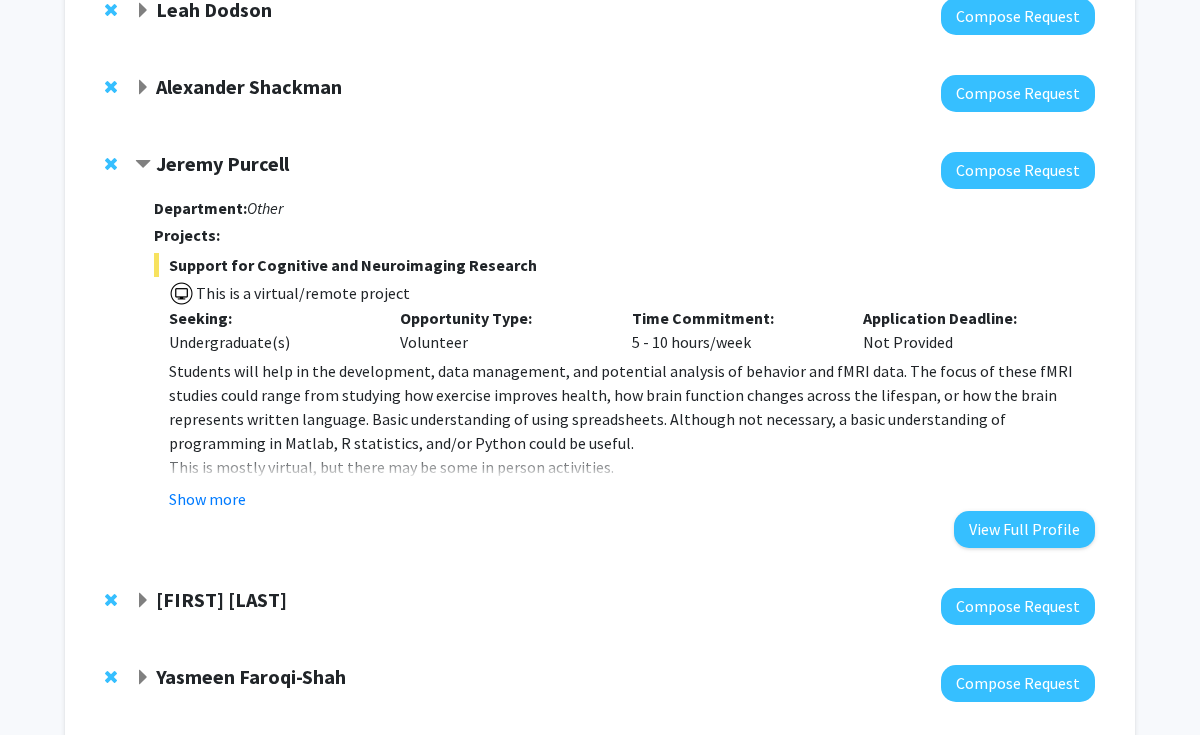 scroll, scrollTop: 315, scrollLeft: 0, axis: vertical 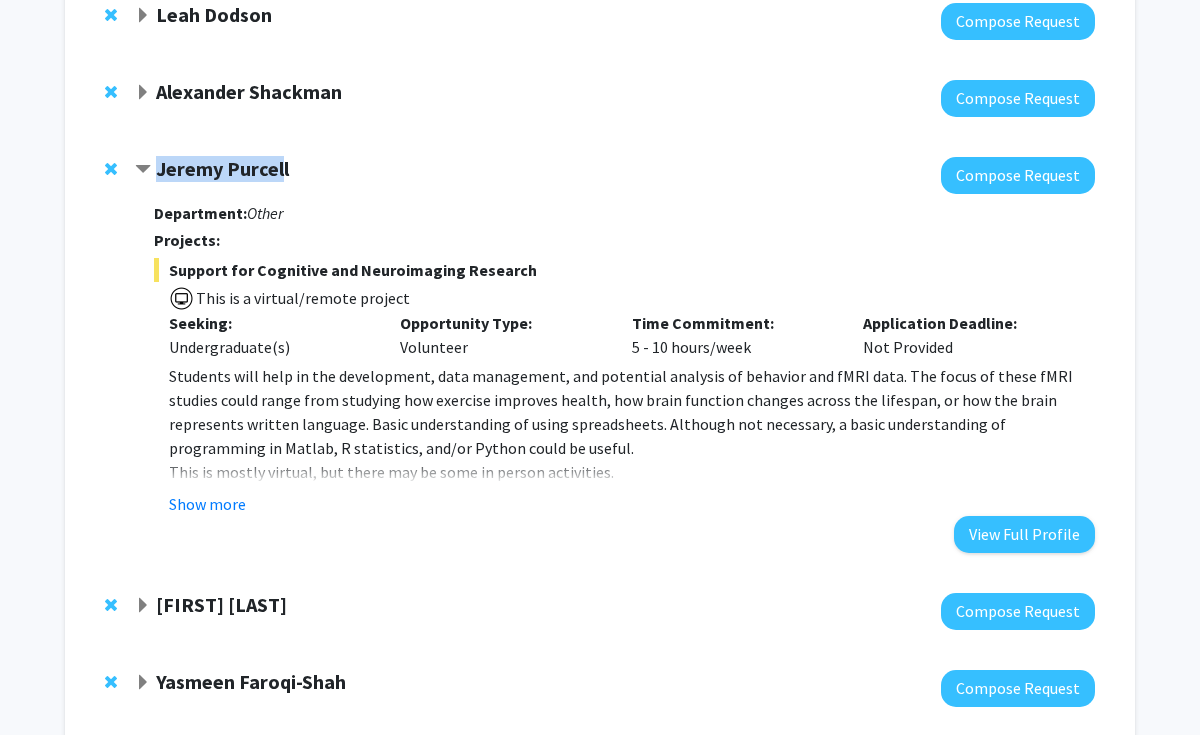 drag, startPoint x: 284, startPoint y: 165, endPoint x: 182, endPoint y: 154, distance: 102.59142 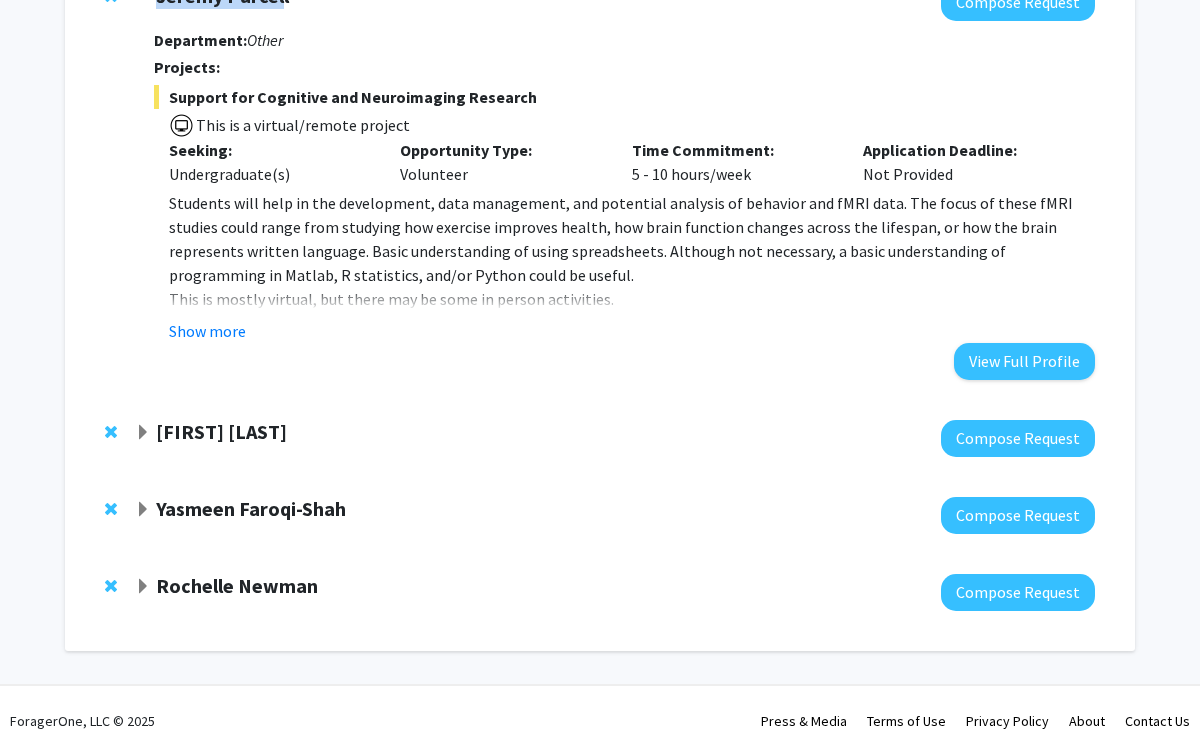 scroll, scrollTop: 495, scrollLeft: 0, axis: vertical 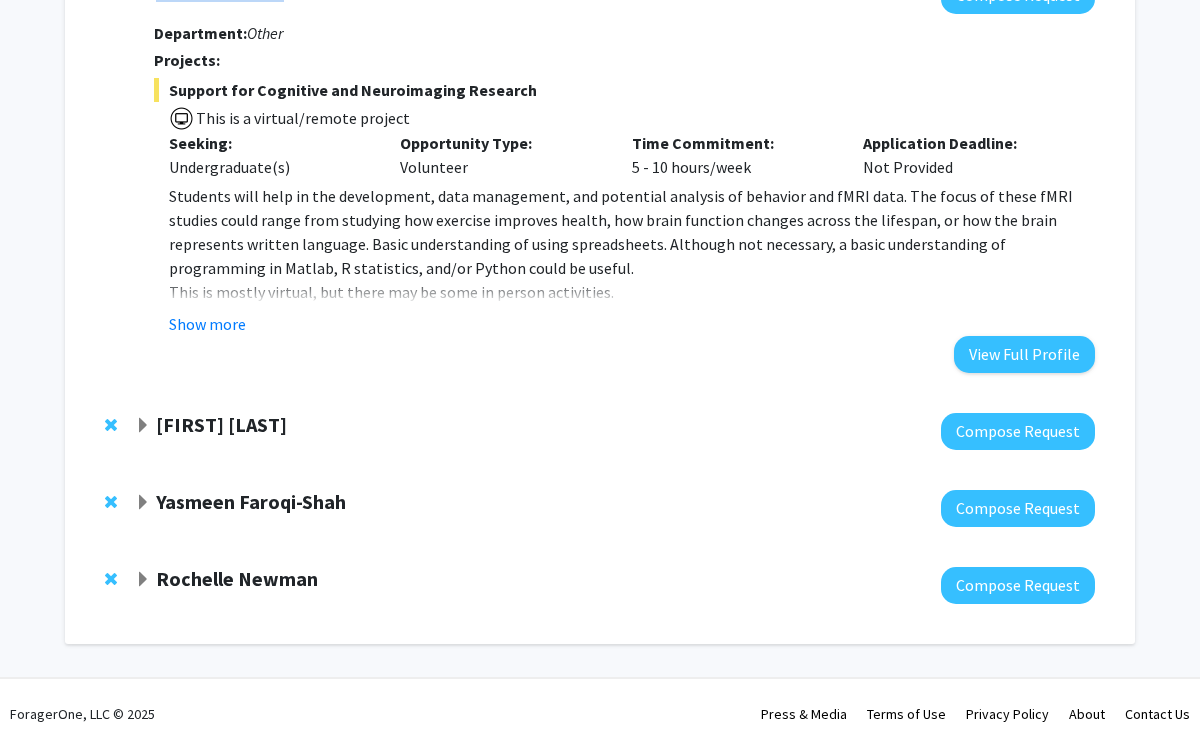 drag, startPoint x: 365, startPoint y: 420, endPoint x: 116, endPoint y: 420, distance: 249 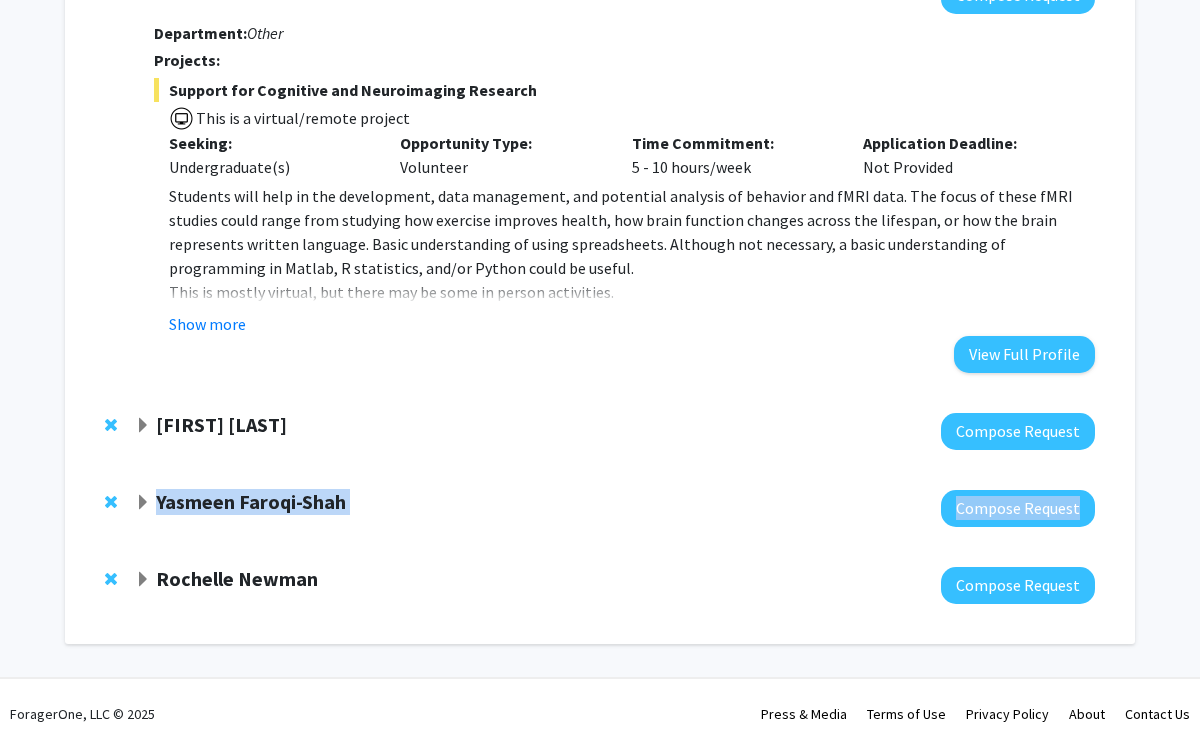 drag, startPoint x: 387, startPoint y: 515, endPoint x: 195, endPoint y: 478, distance: 195.53261 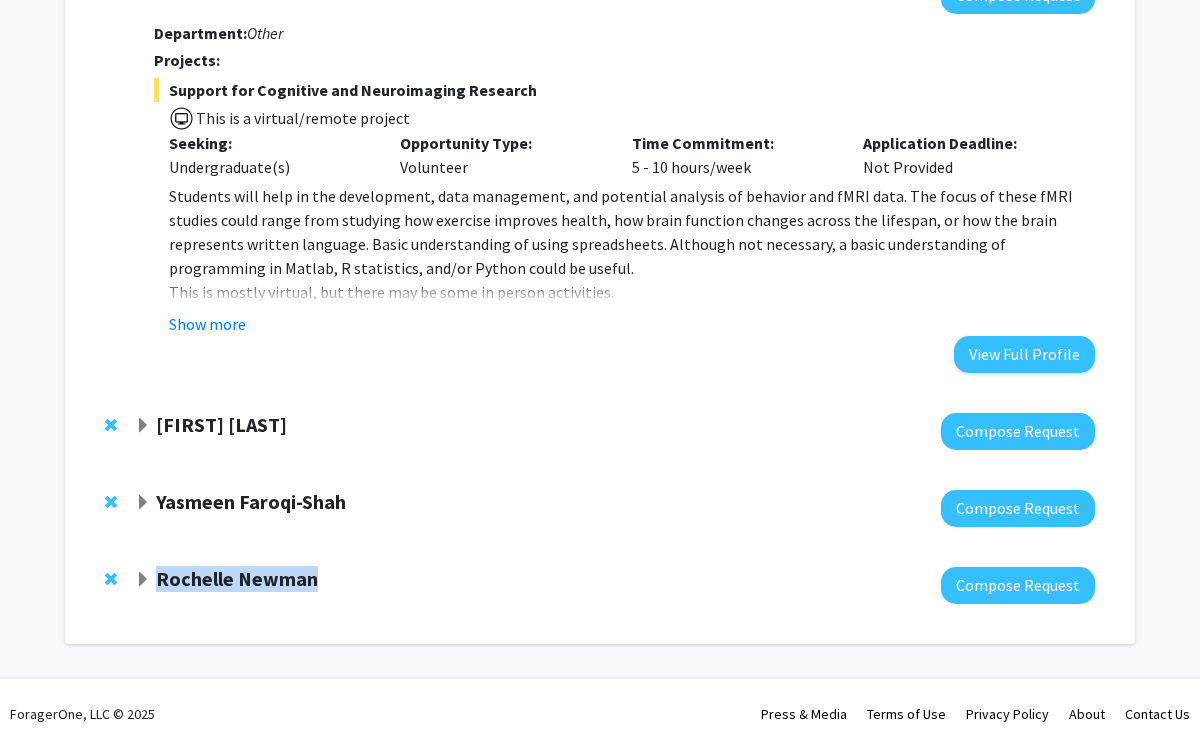 drag, startPoint x: 308, startPoint y: 573, endPoint x: 159, endPoint y: 583, distance: 149.33519 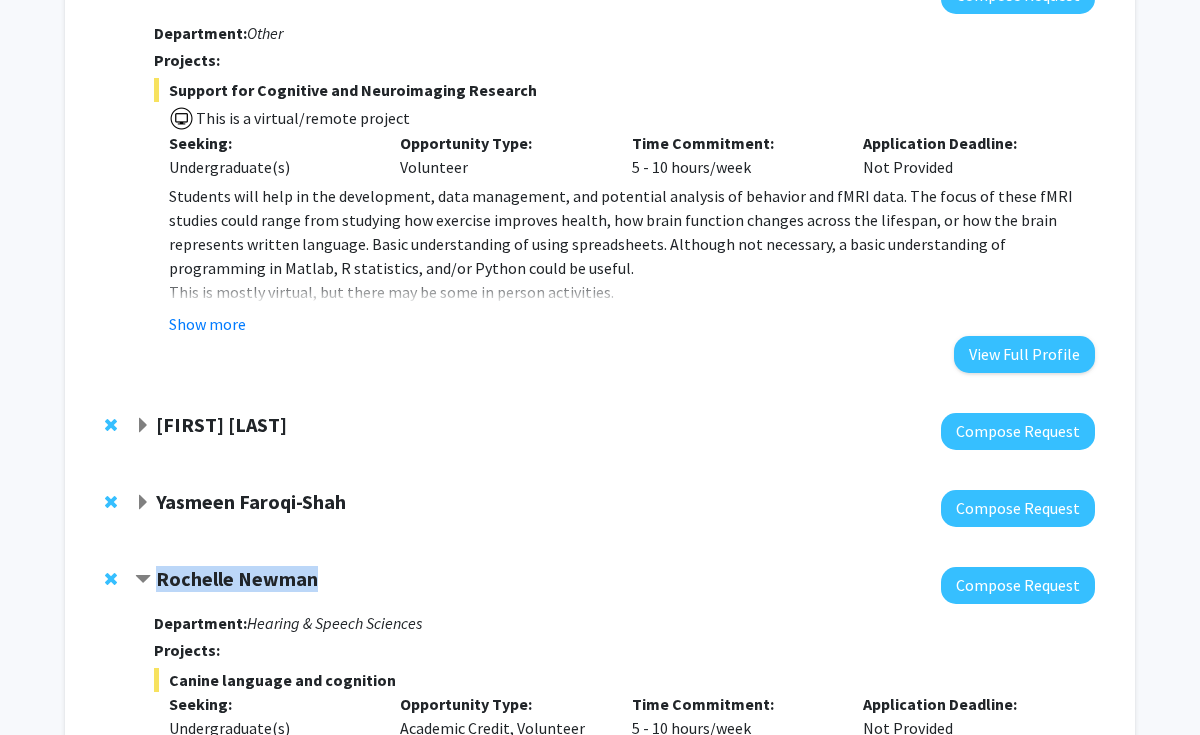 copy on "Rochelle Newman" 